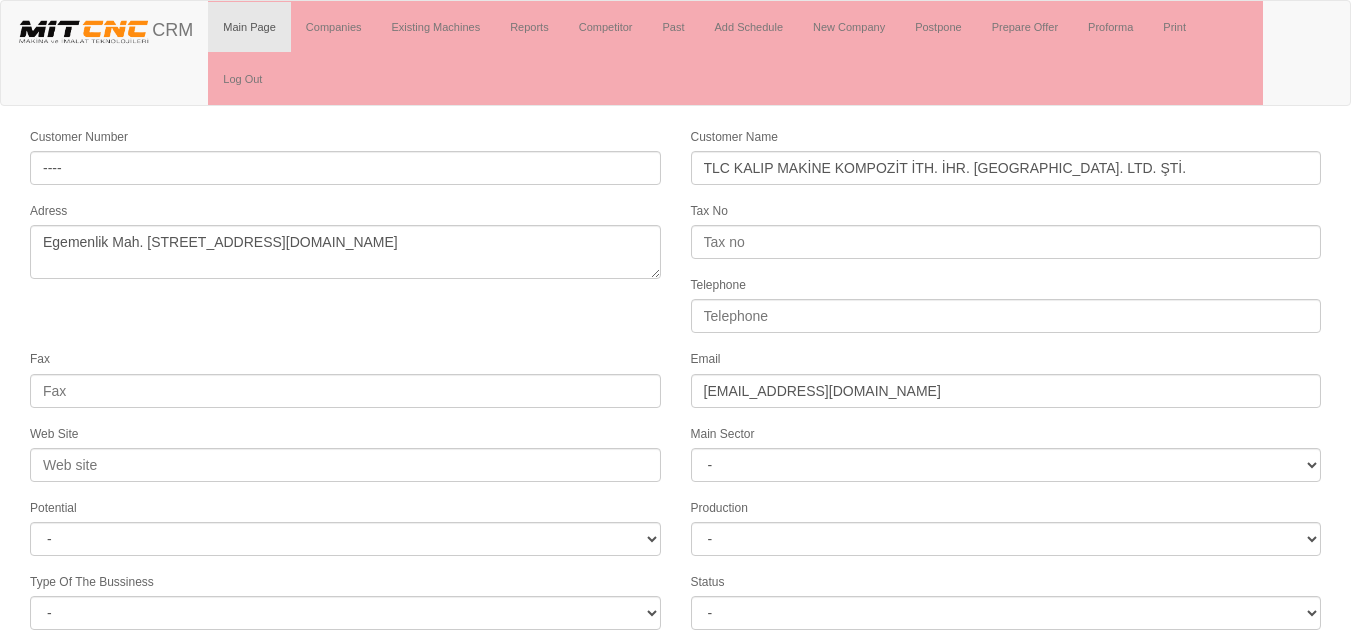 select on "1225" 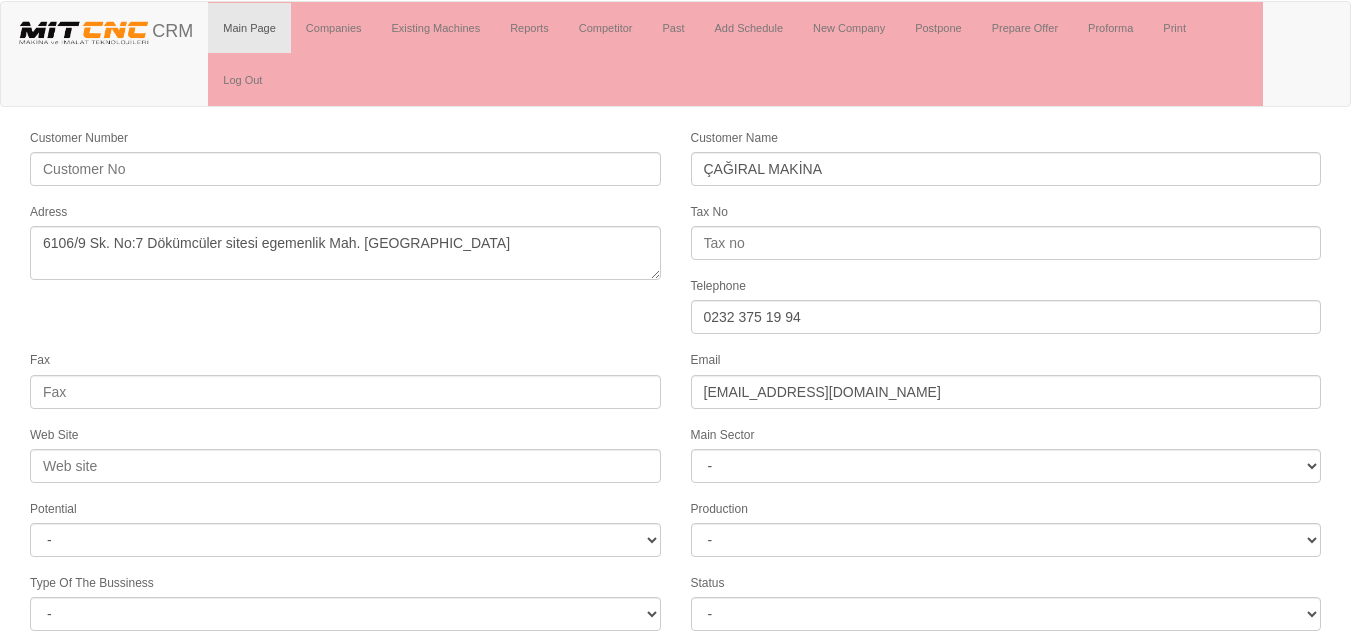scroll, scrollTop: 0, scrollLeft: 0, axis: both 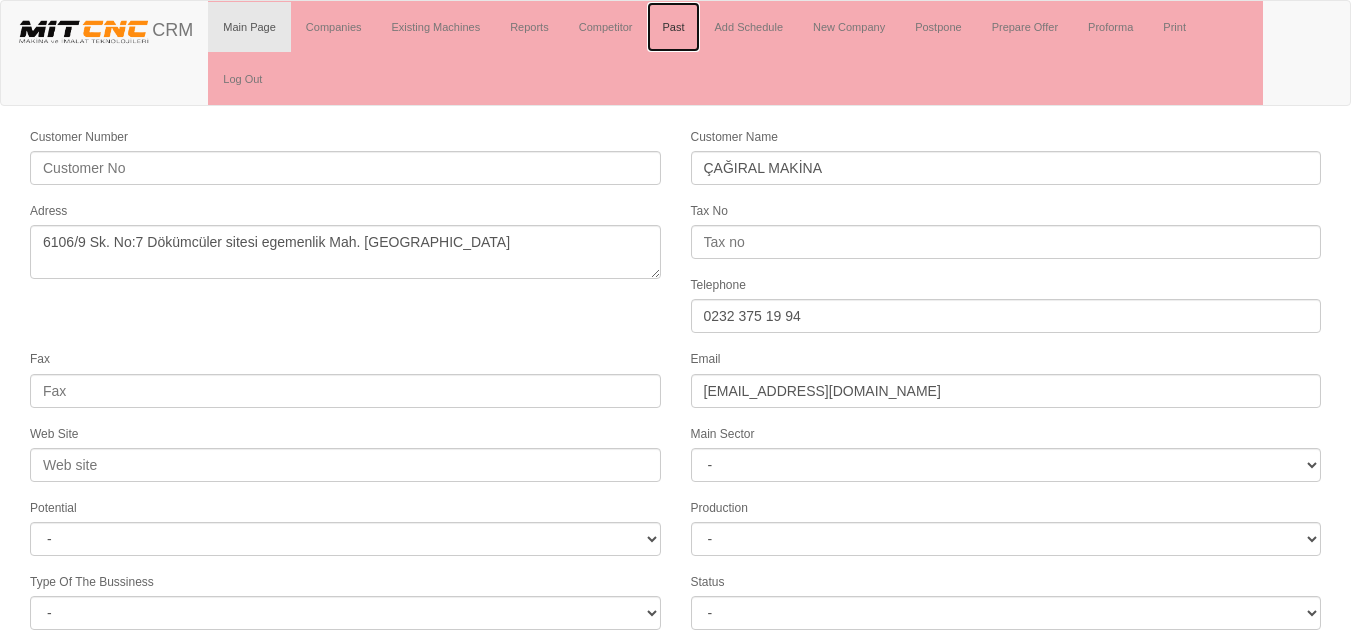 click on "Past" at bounding box center (673, 27) 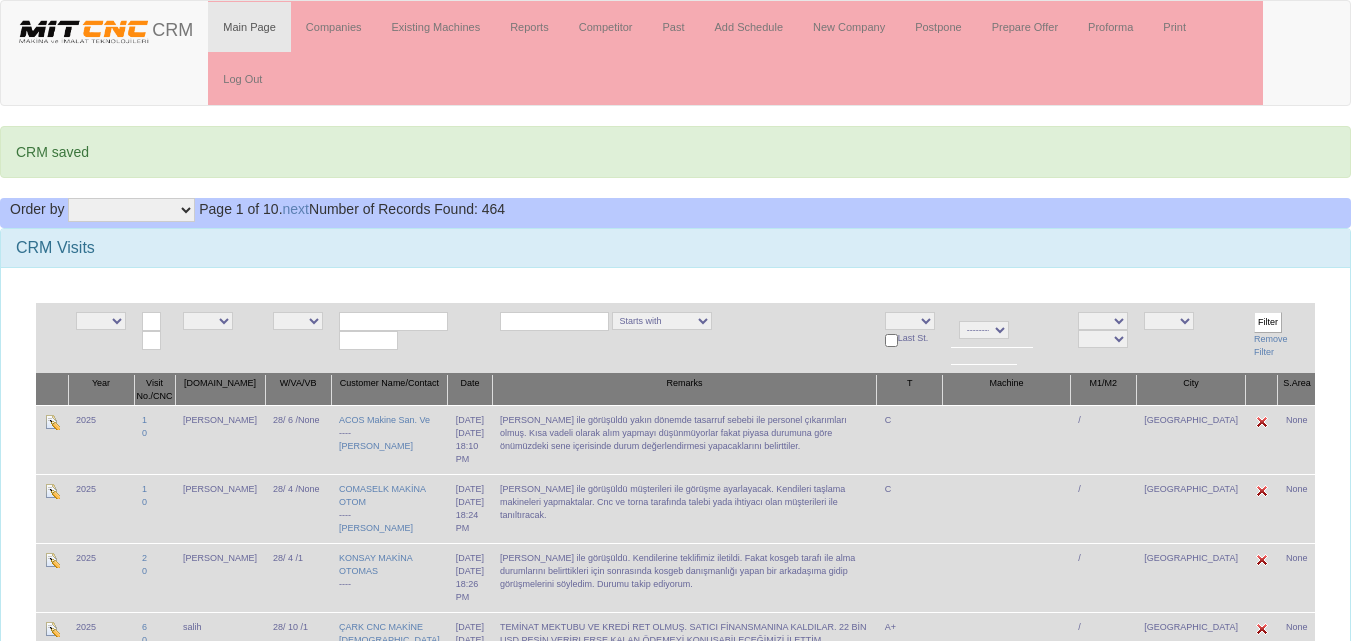 scroll, scrollTop: 0, scrollLeft: 0, axis: both 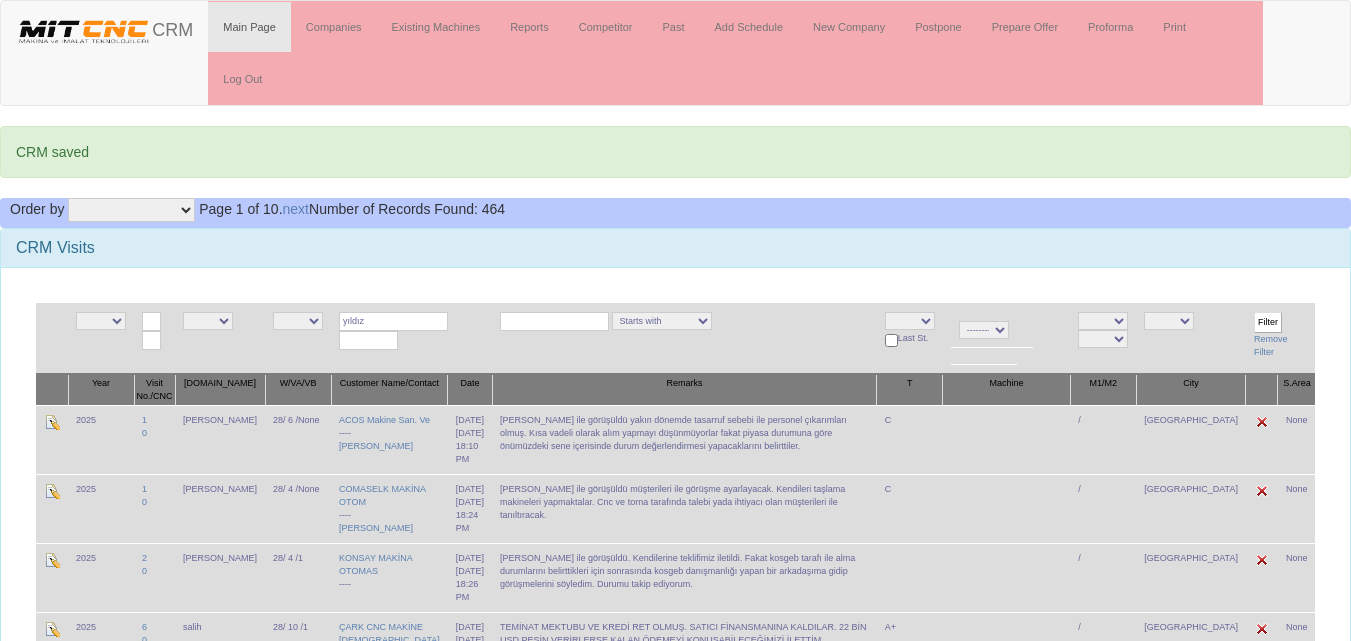 drag, startPoint x: 355, startPoint y: 315, endPoint x: 309, endPoint y: 319, distance: 46.173584 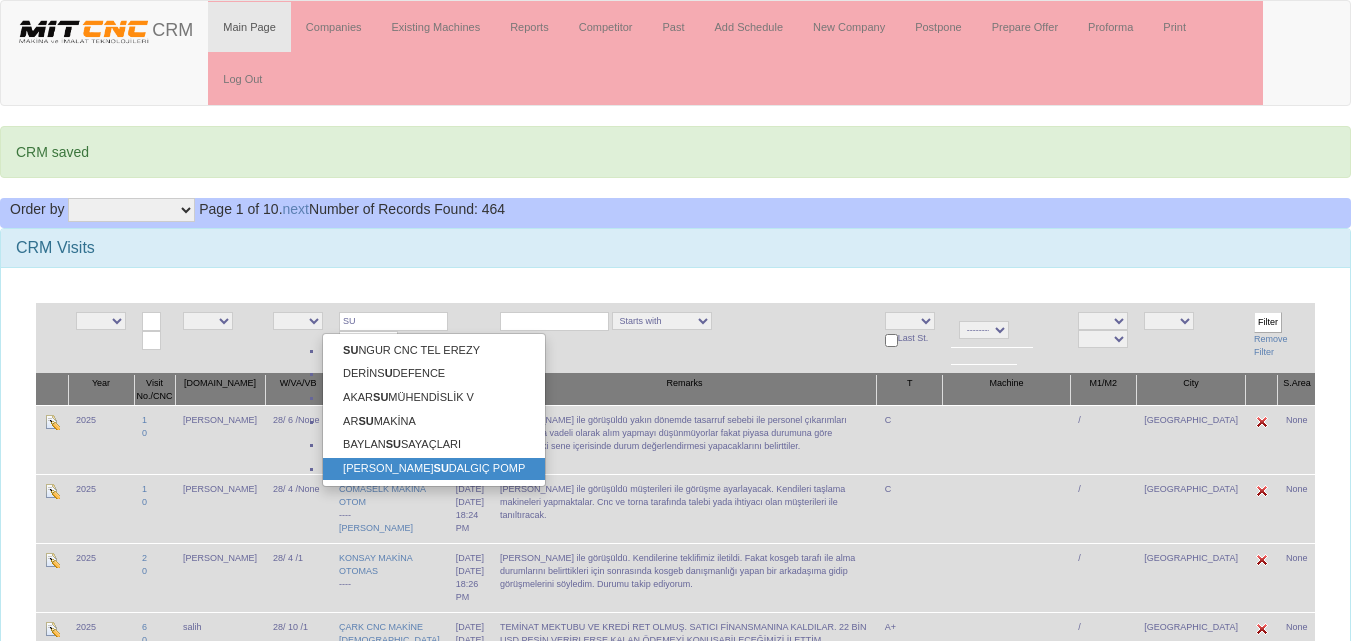 click on "SU" at bounding box center [441, 468] 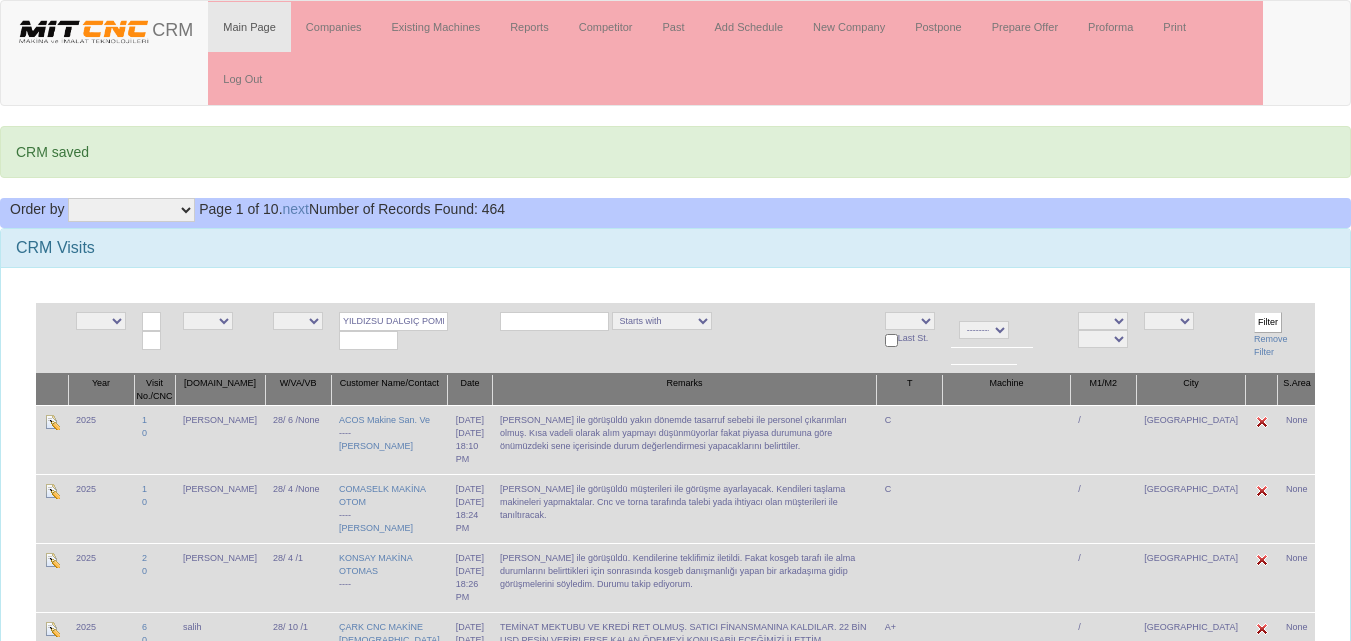 click on "Filter" at bounding box center (1268, 322) 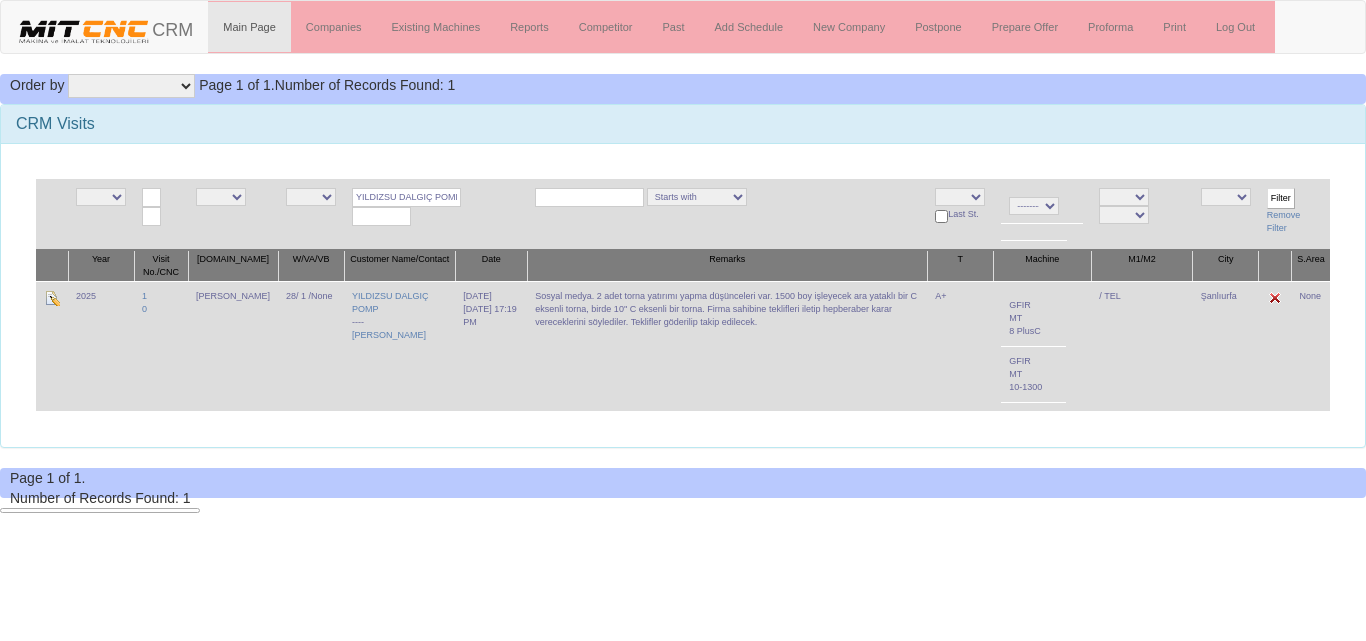 scroll, scrollTop: 0, scrollLeft: 0, axis: both 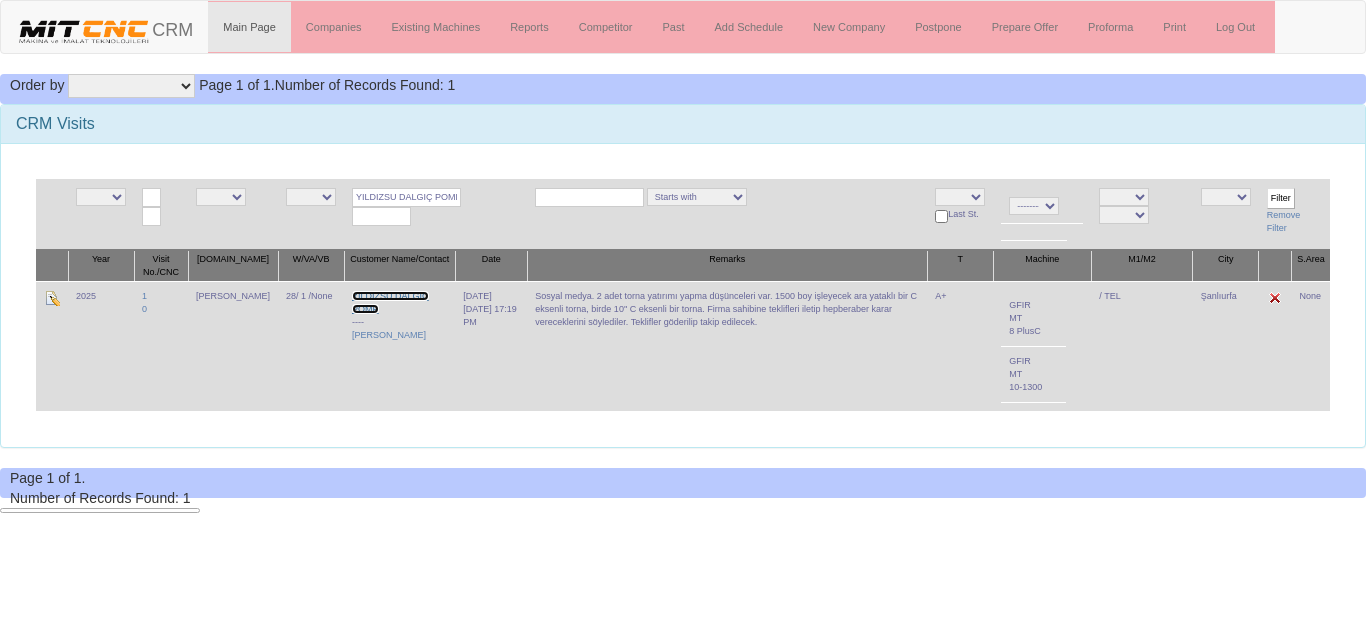click on "YILDIZSU DALGIÇ POMP" at bounding box center (390, 302) 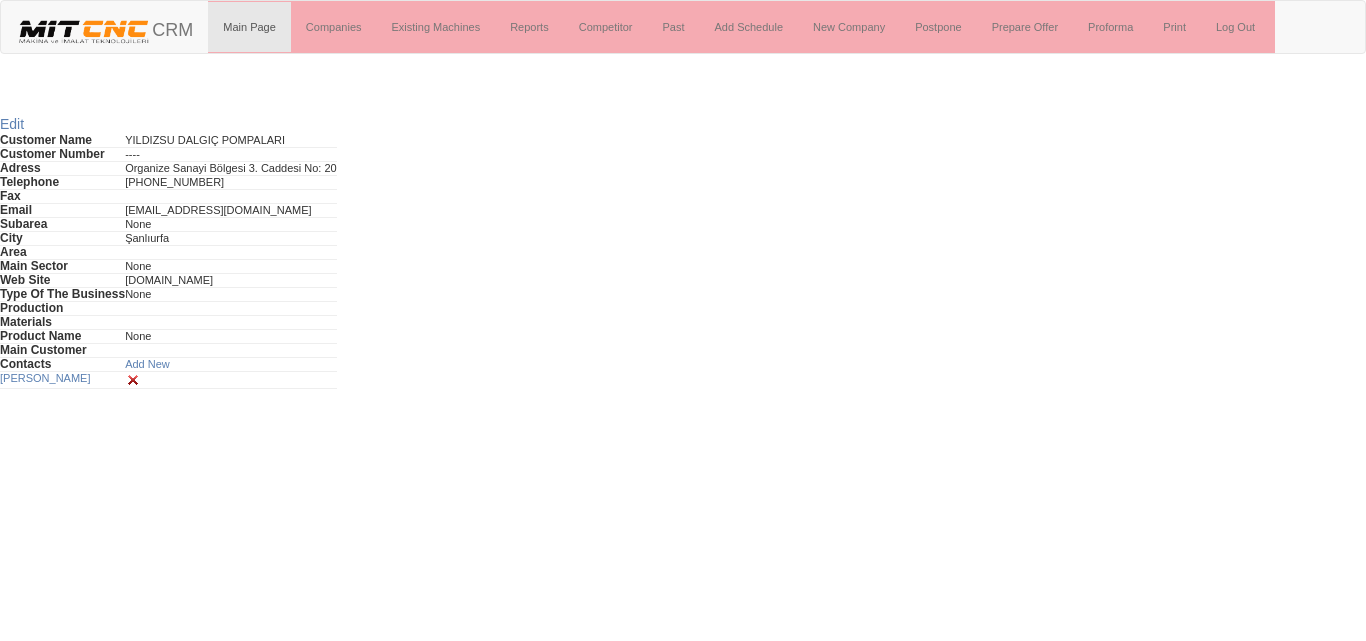 scroll, scrollTop: 0, scrollLeft: 0, axis: both 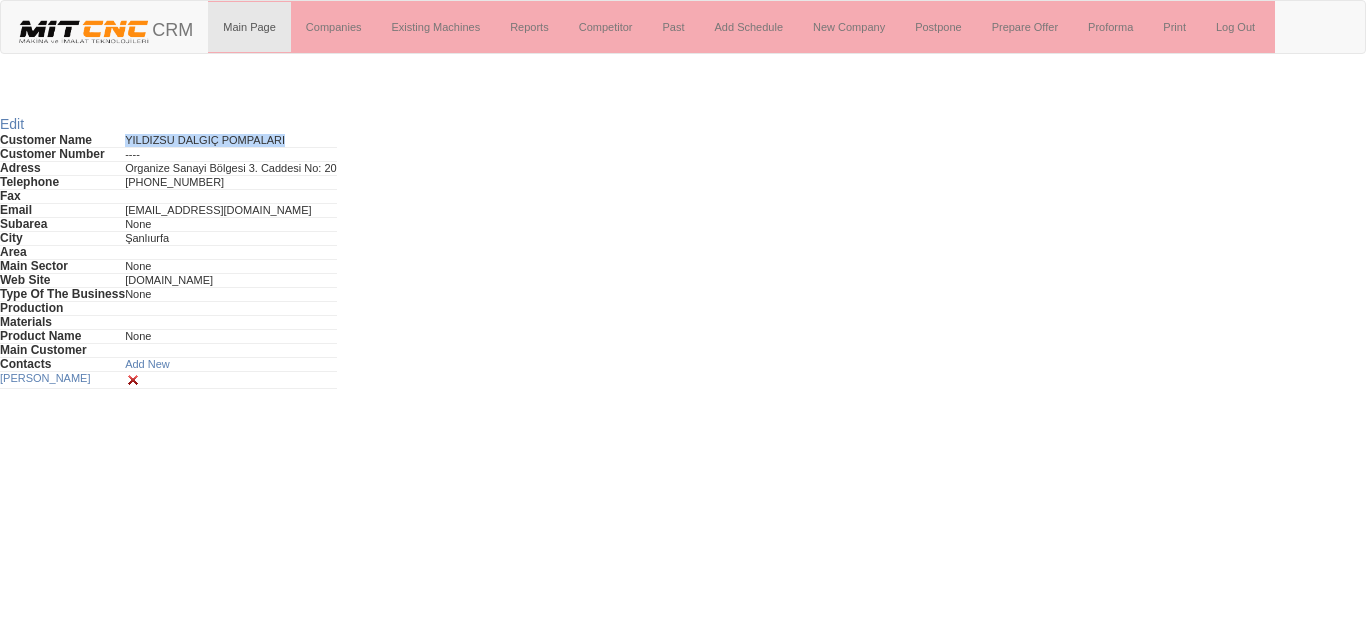 drag, startPoint x: 321, startPoint y: 141, endPoint x: 146, endPoint y: 138, distance: 175.02571 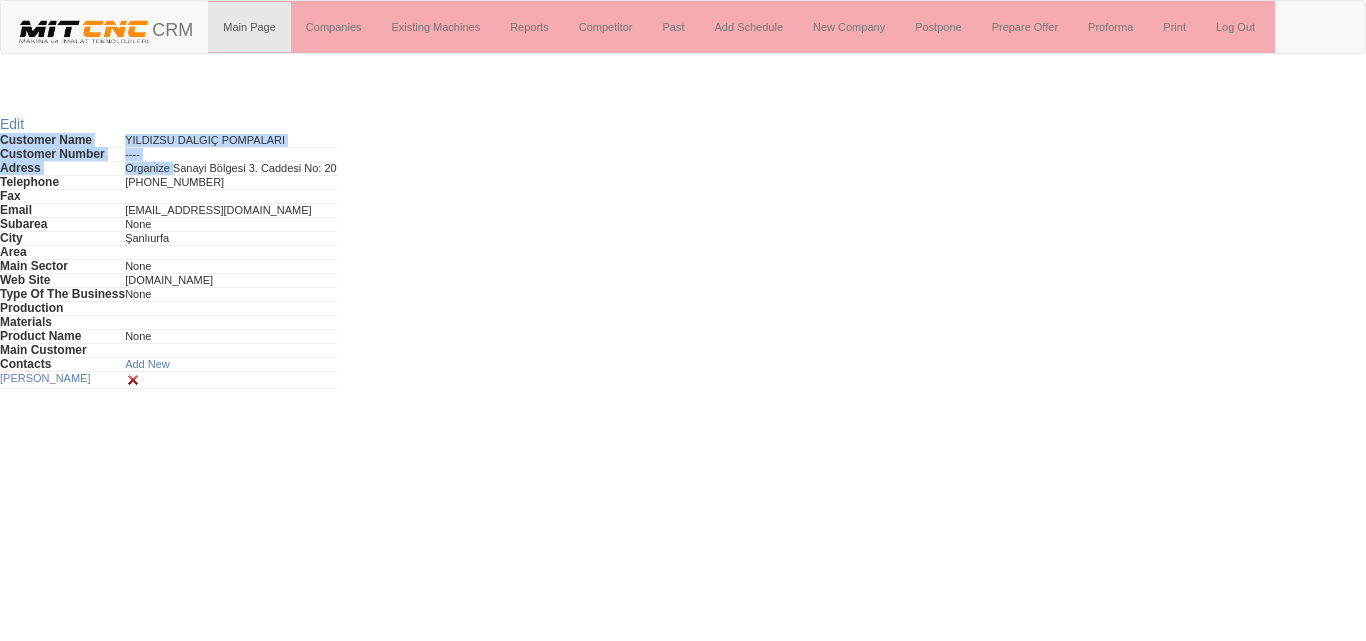 drag, startPoint x: 383, startPoint y: 170, endPoint x: 198, endPoint y: 171, distance: 185.0027 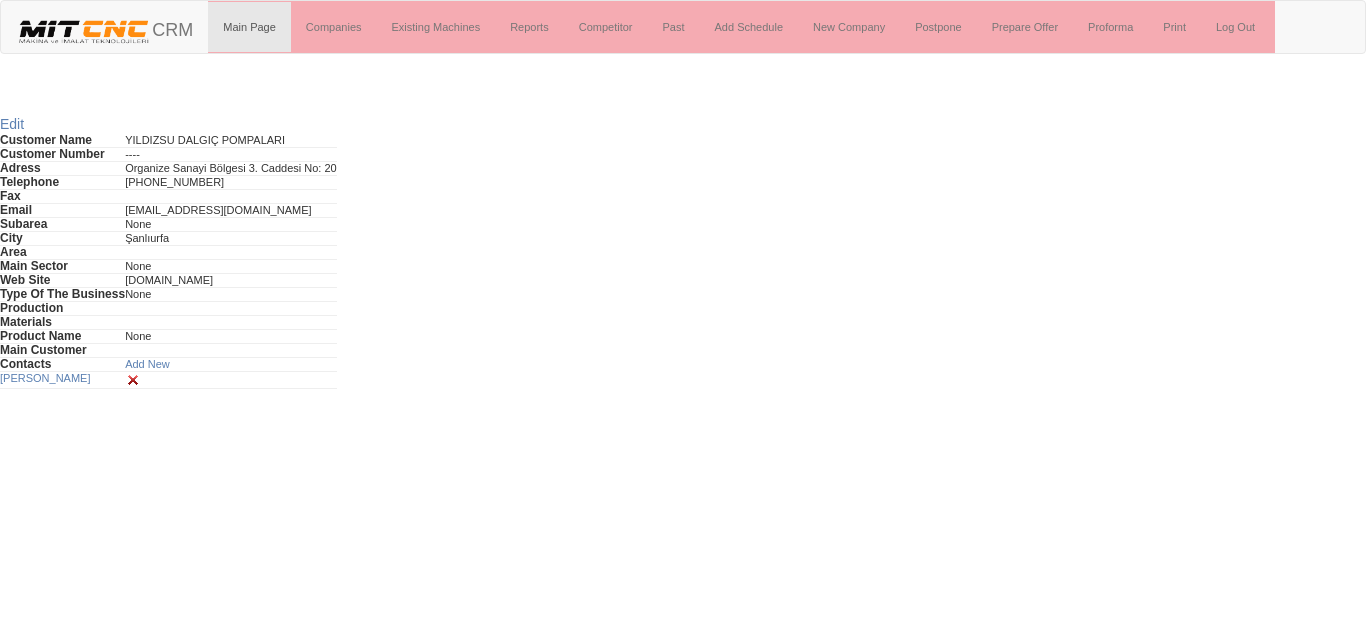 click on "Organize Sanayi Bölgesi 3. Caddesi No: 20" at bounding box center [231, 169] 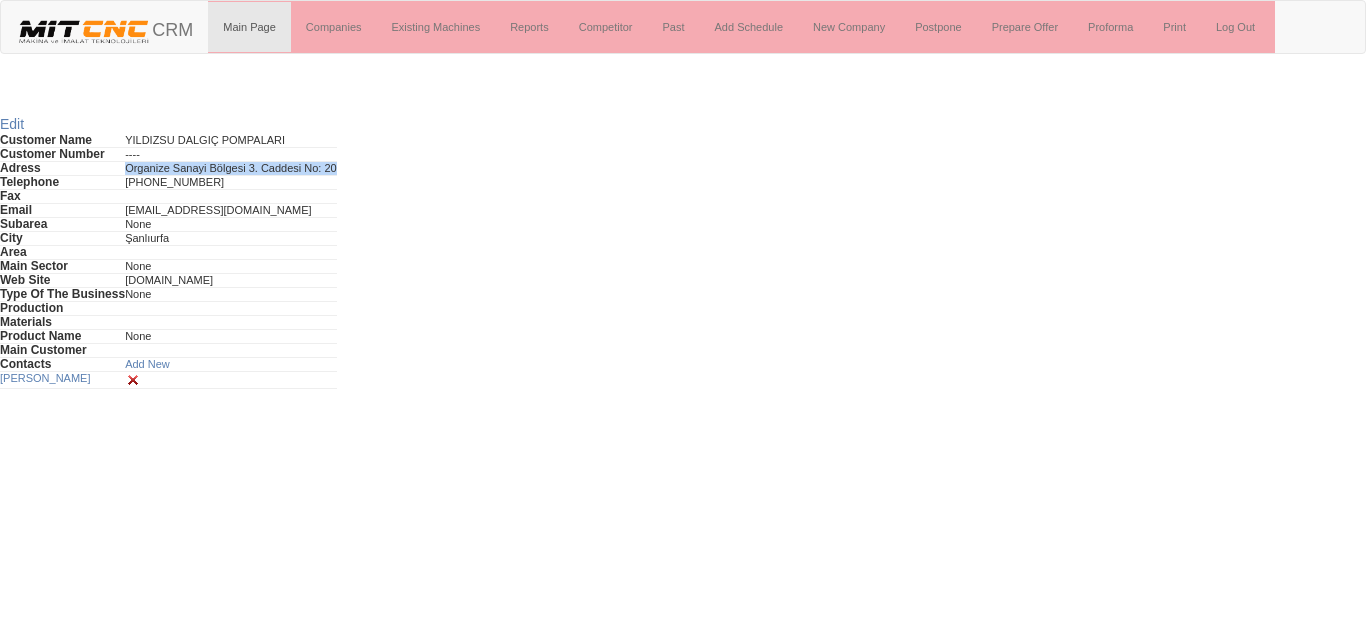drag, startPoint x: 144, startPoint y: 167, endPoint x: 380, endPoint y: 167, distance: 236 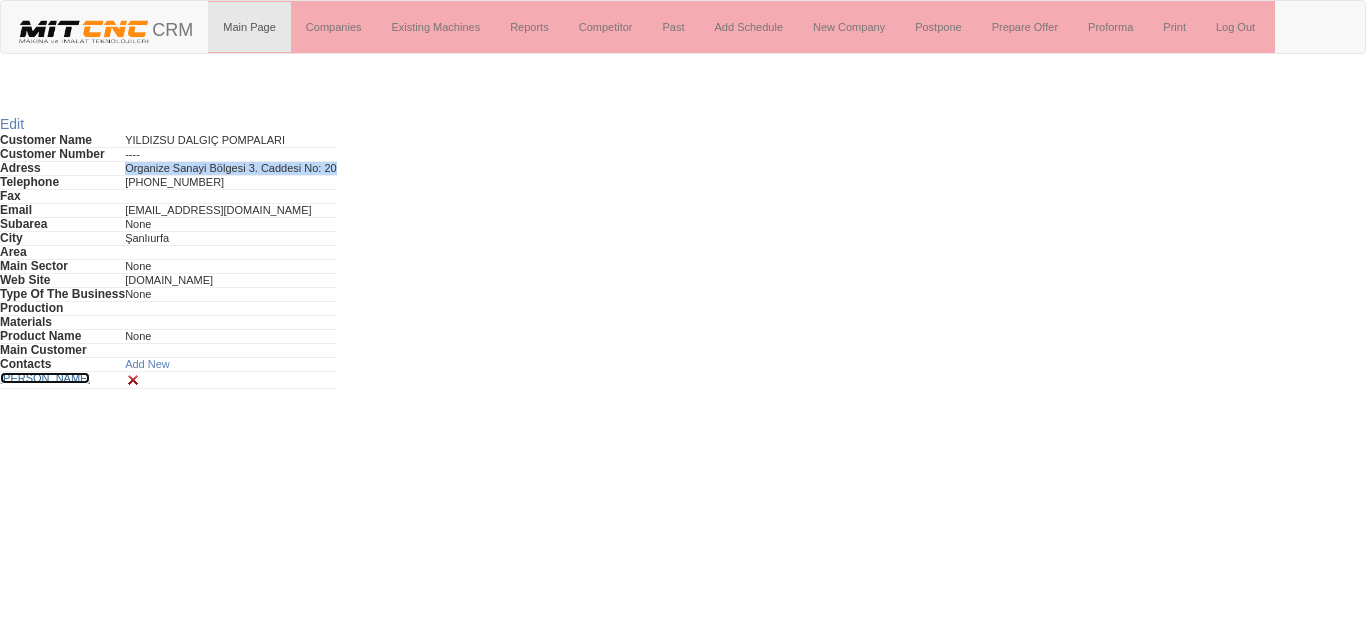 click on "[PERSON_NAME]" at bounding box center (45, 378) 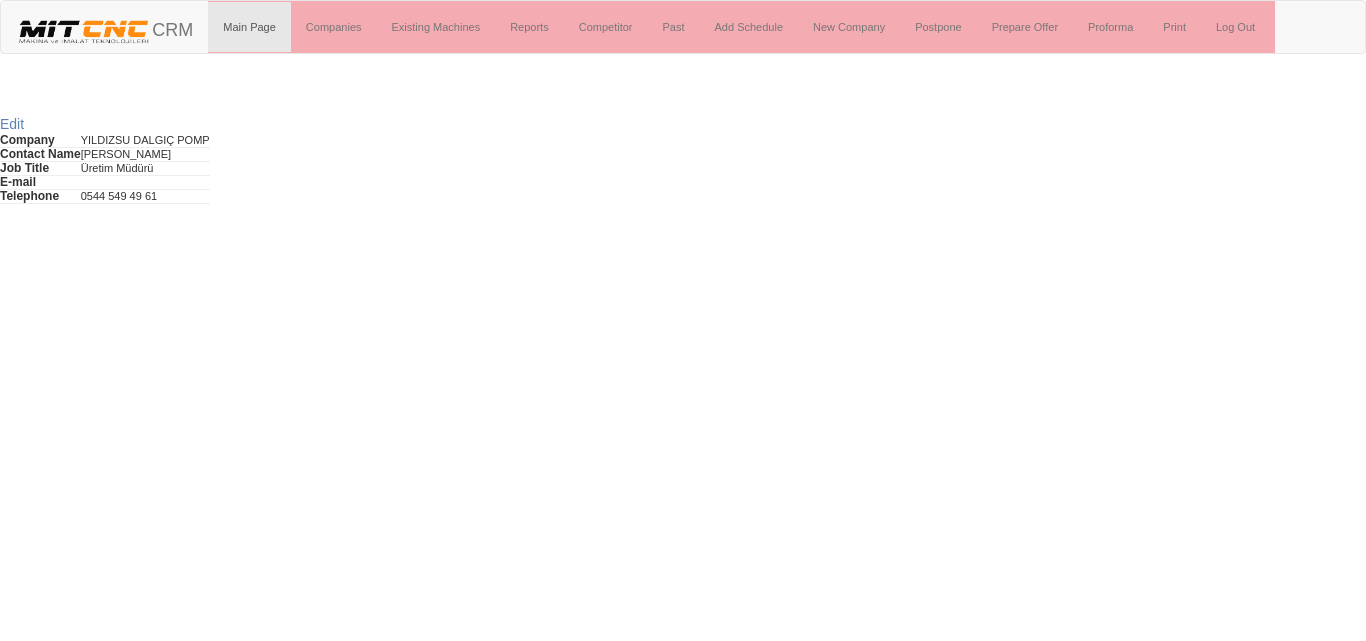 scroll, scrollTop: 0, scrollLeft: 0, axis: both 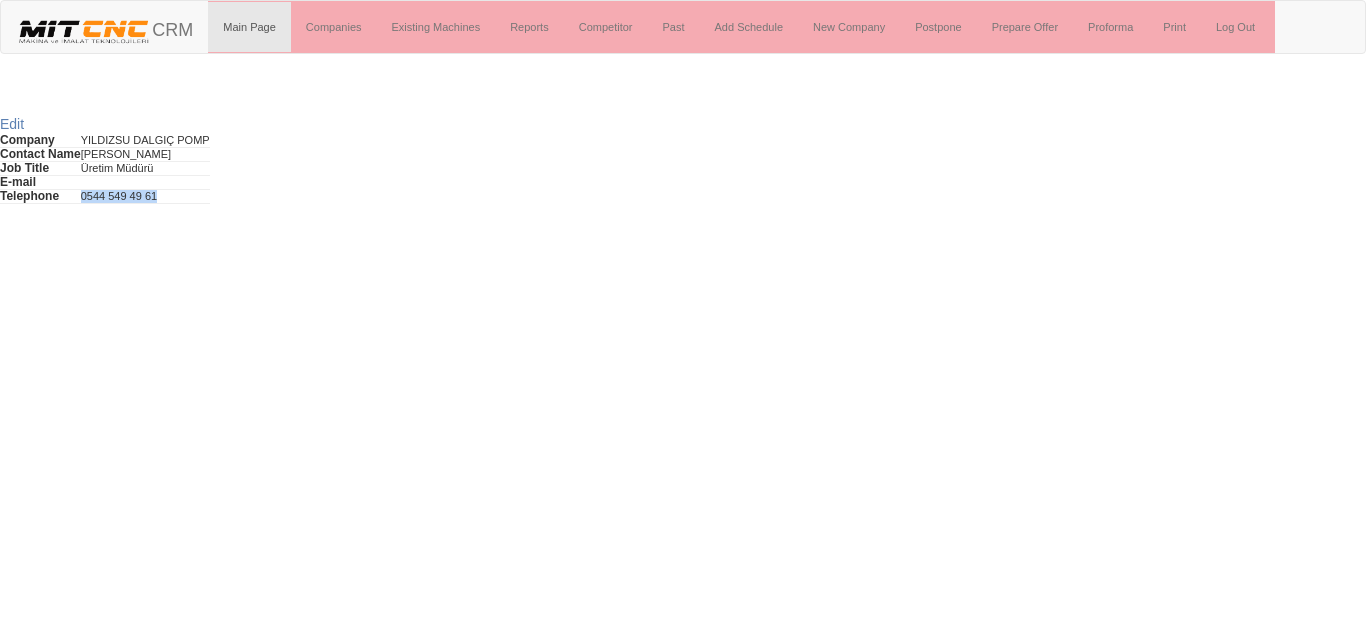 drag, startPoint x: 187, startPoint y: 198, endPoint x: 95, endPoint y: 201, distance: 92.0489 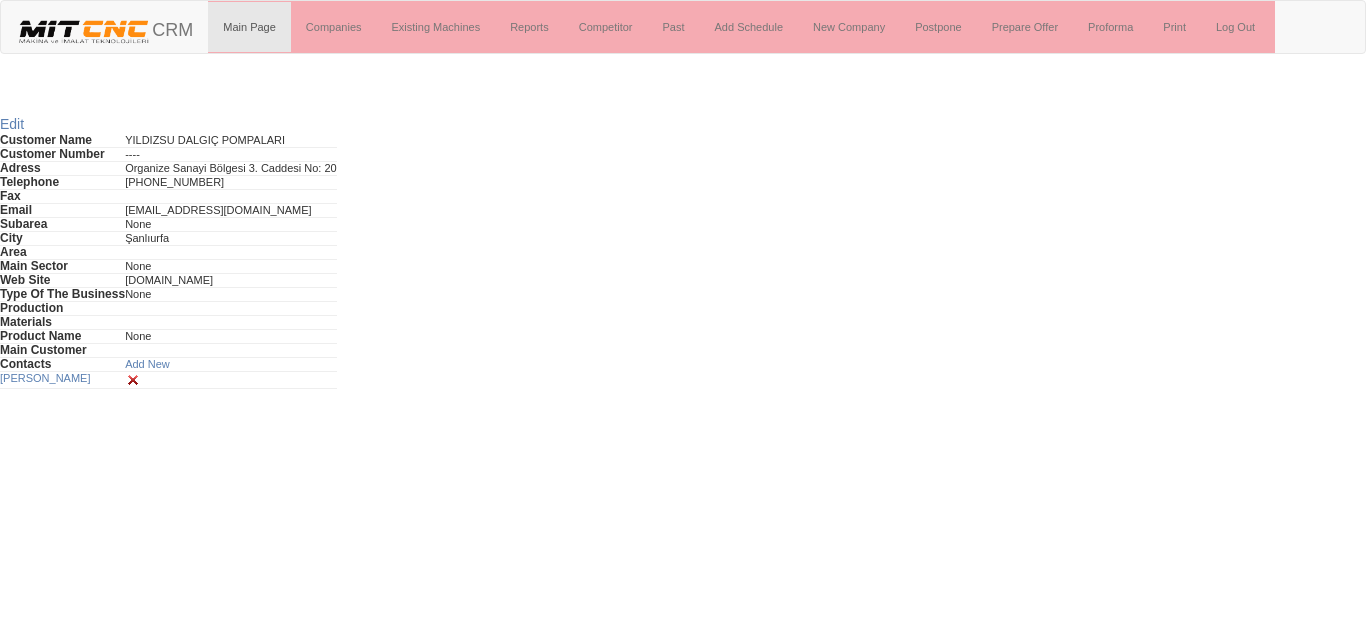 scroll, scrollTop: 0, scrollLeft: 0, axis: both 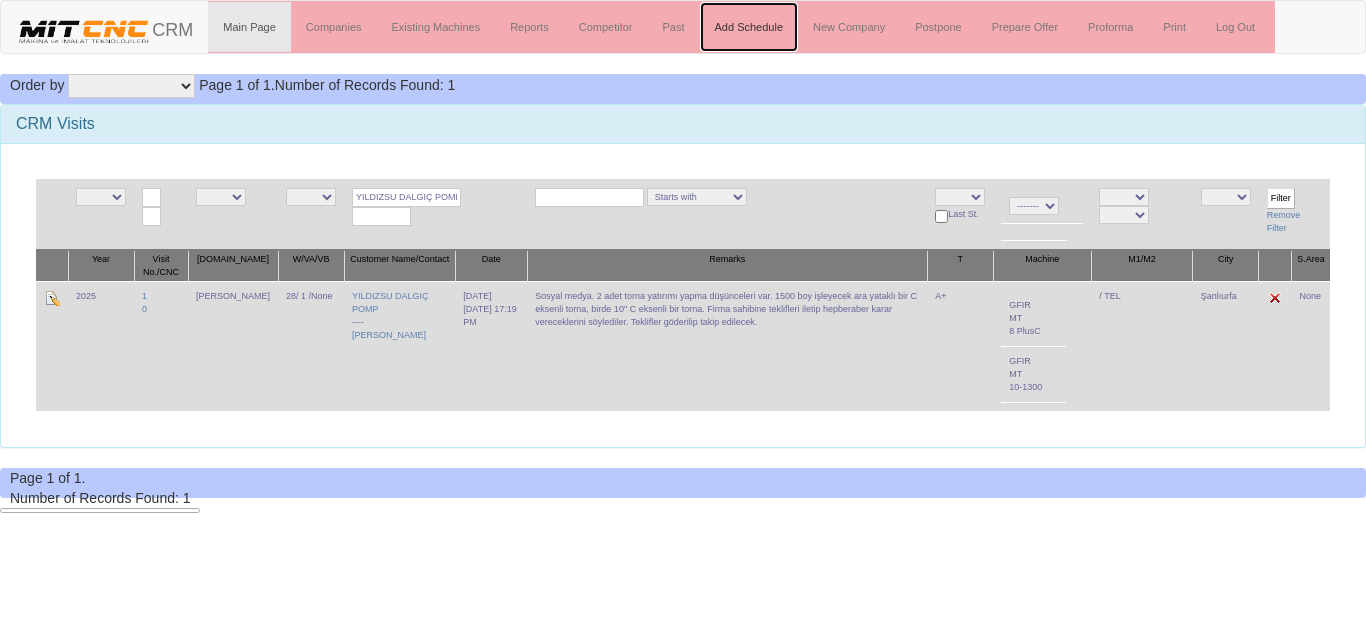 click on "Add Schedule" at bounding box center (749, 27) 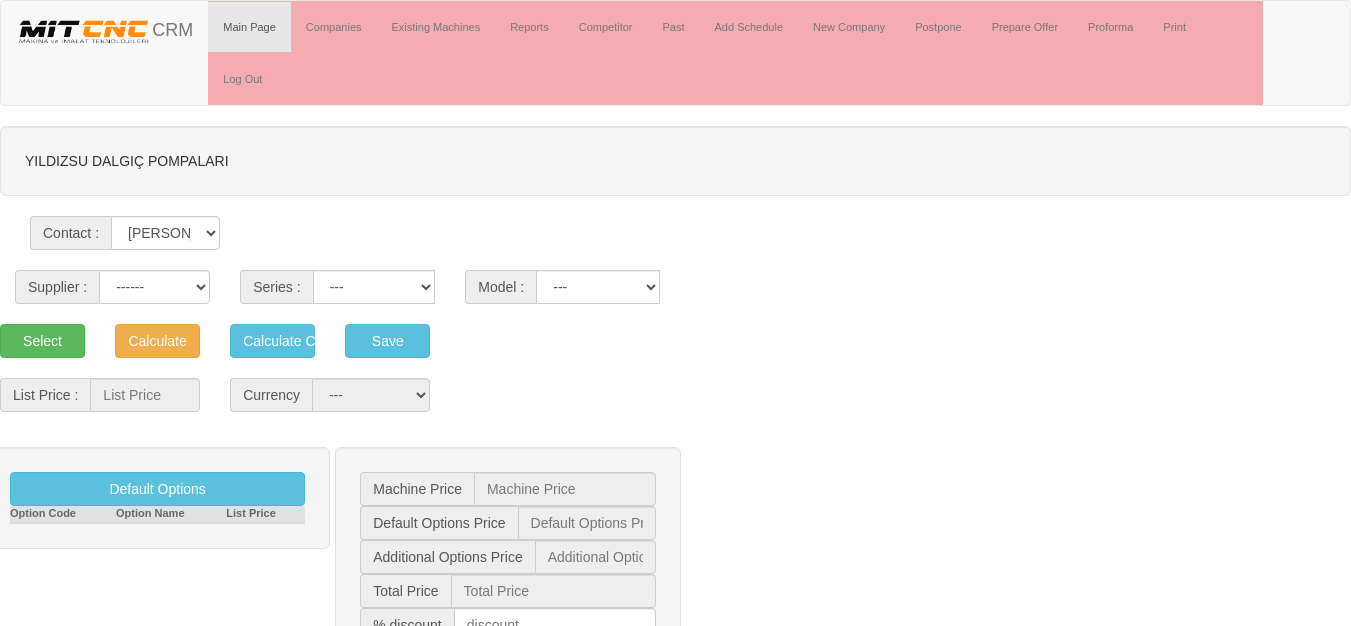 scroll, scrollTop: 0, scrollLeft: 0, axis: both 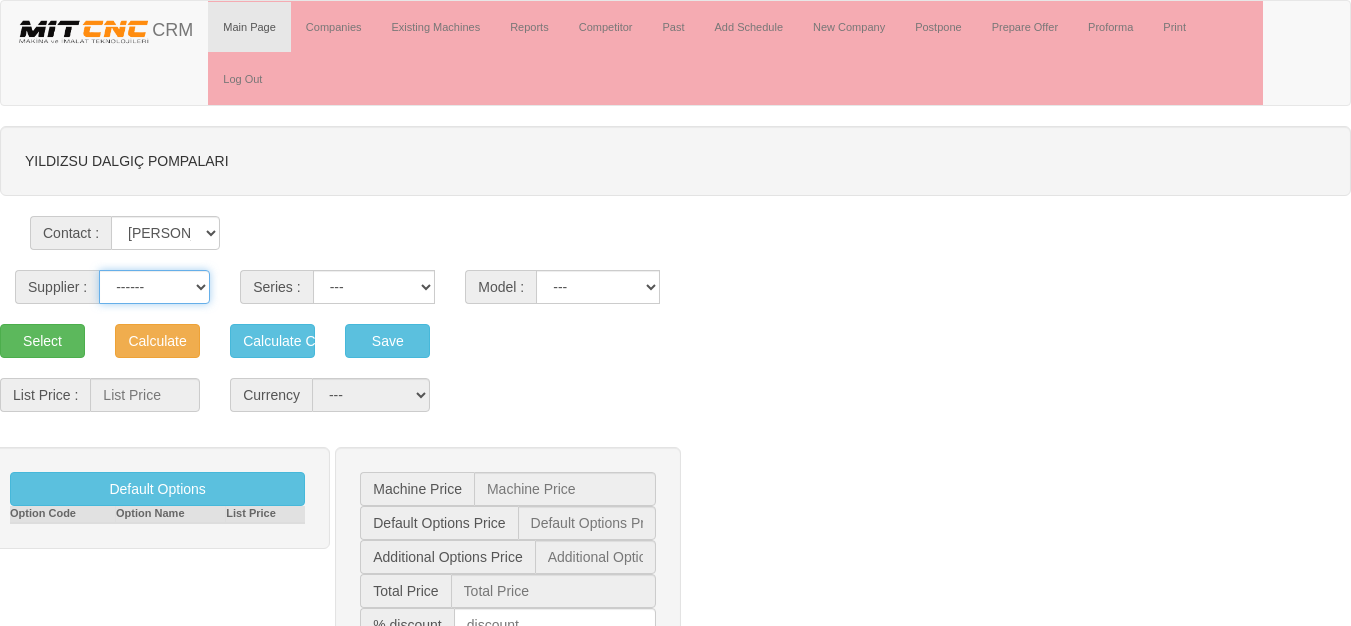 click on "------
PEAKART
COSMOS
GFIR
DUOBEI BQ
DK" at bounding box center [154, 287] 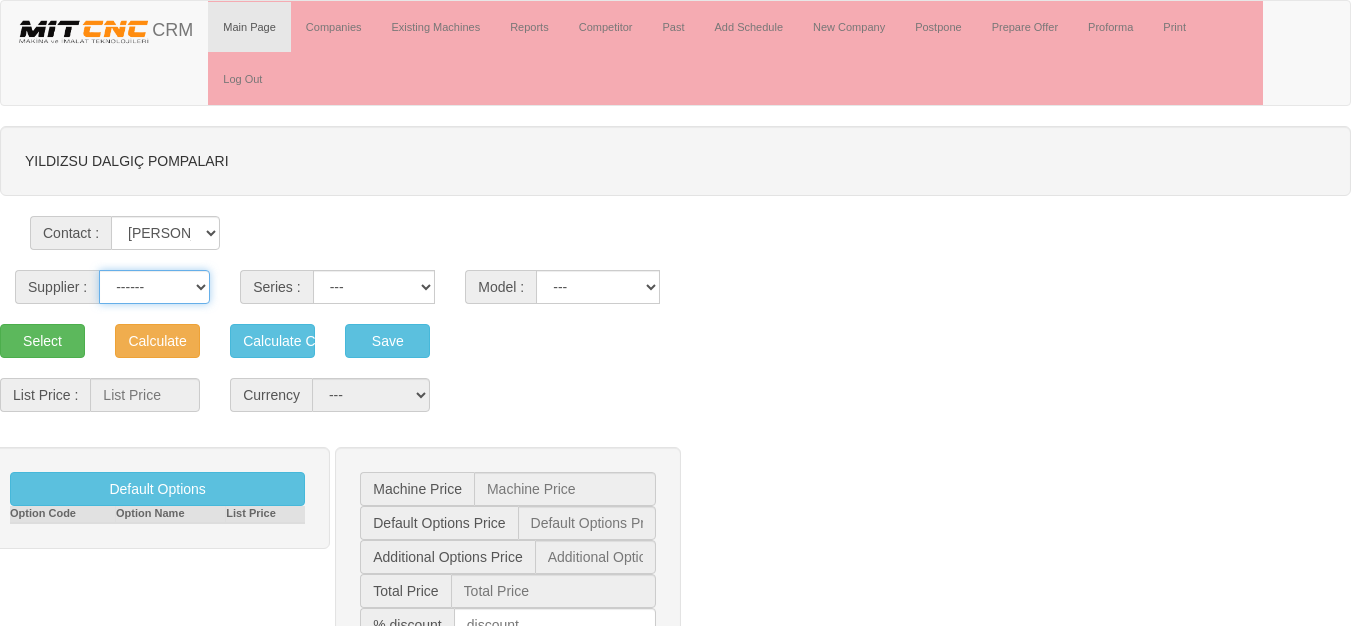 select on "5" 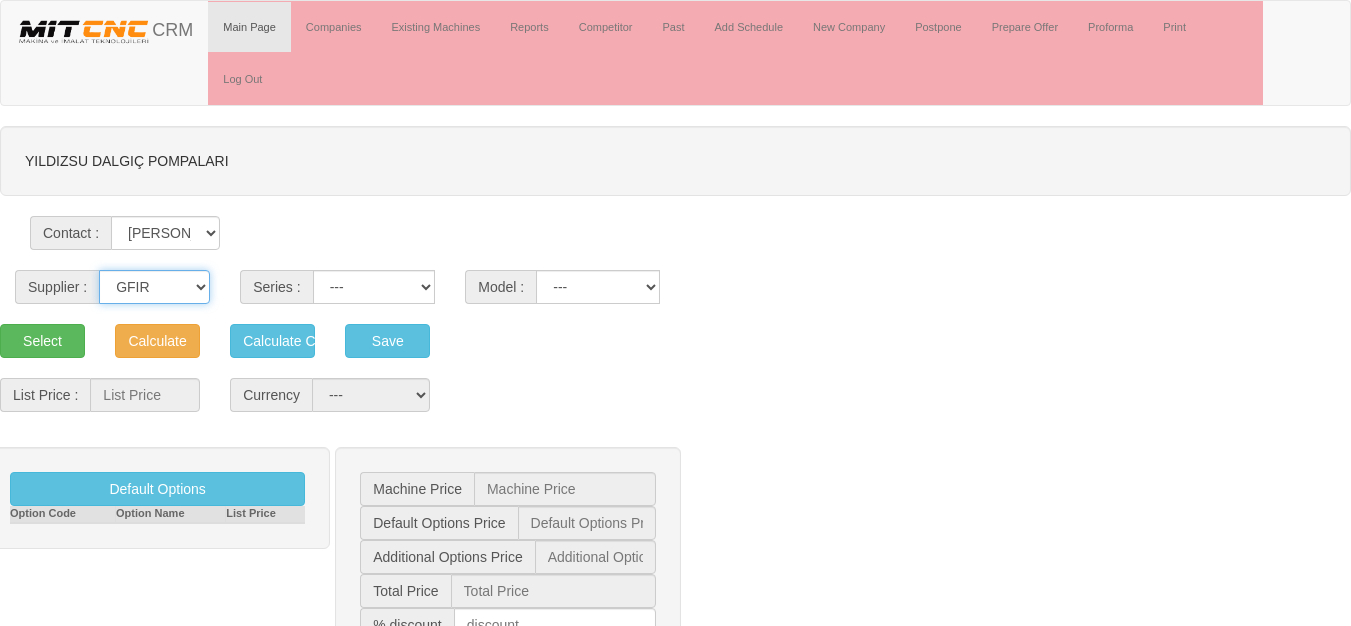click on "------
PEAKART
COSMOS
GFIR
DUOBEI BQ
DK" at bounding box center [154, 287] 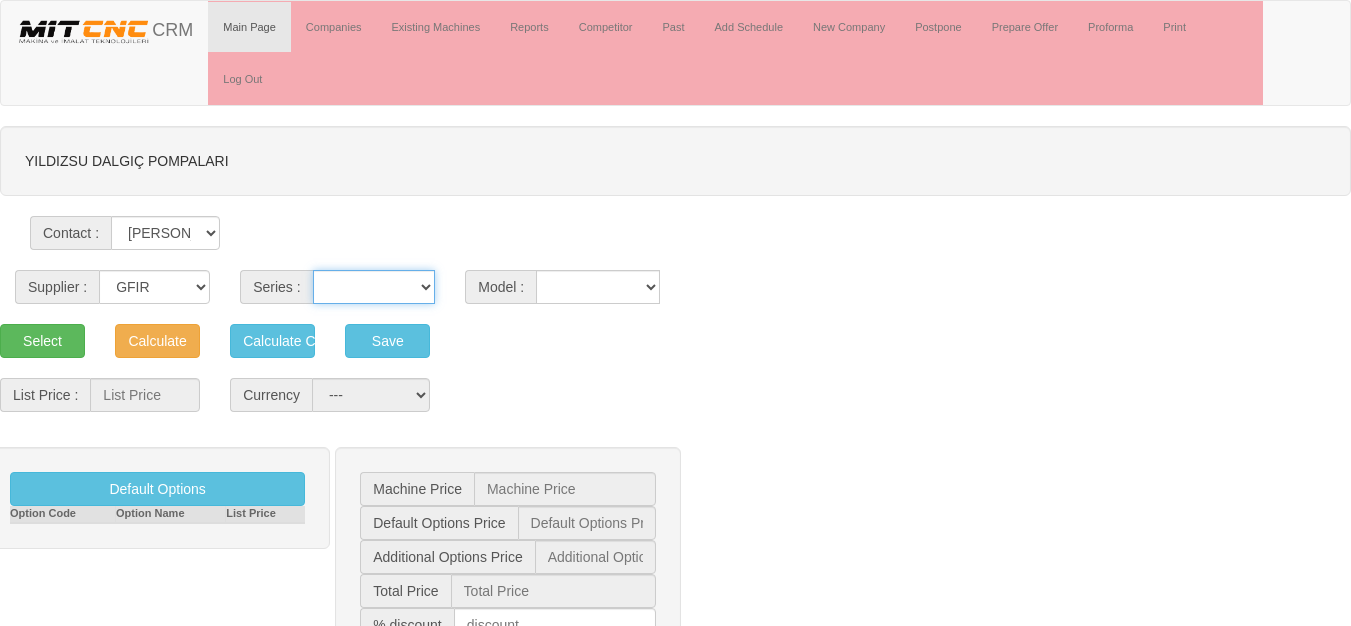 click on "MT
G
[GEOGRAPHIC_DATA]
TF
GANTRY AUTOMATION
TS
MD
MYT" at bounding box center [374, 287] 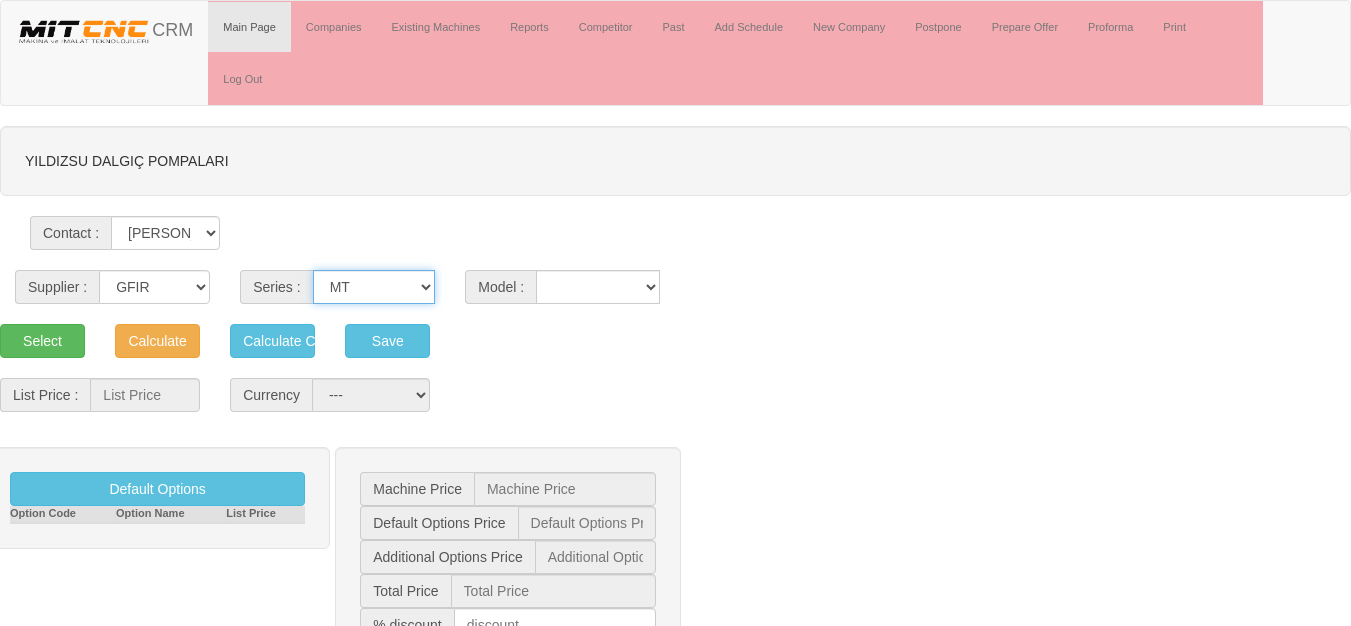 click on "MT
G
[GEOGRAPHIC_DATA]
TF
GANTRY AUTOMATION
TS
MD
MYT" at bounding box center (374, 287) 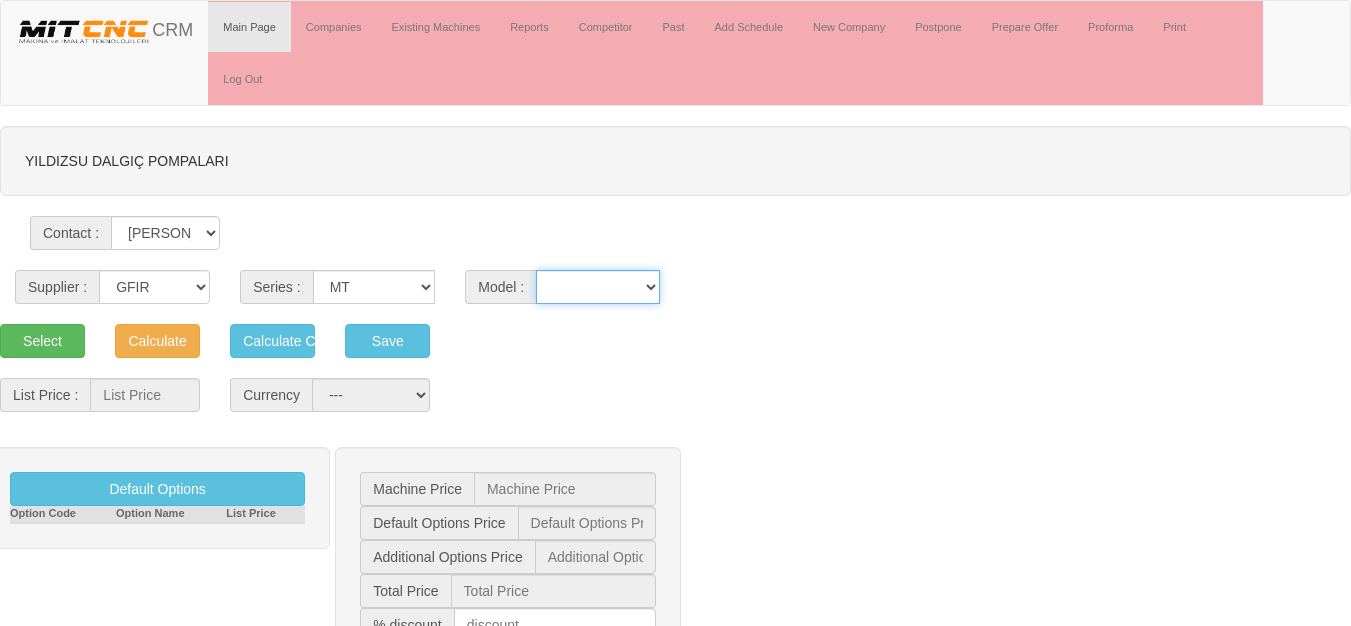 click on "10-1300
10-500
10-500C
10-800
10-800C
4530
6-200
8 Plus
8 PlusC
8-300
8-300C
8-500
8-500C" at bounding box center (598, 287) 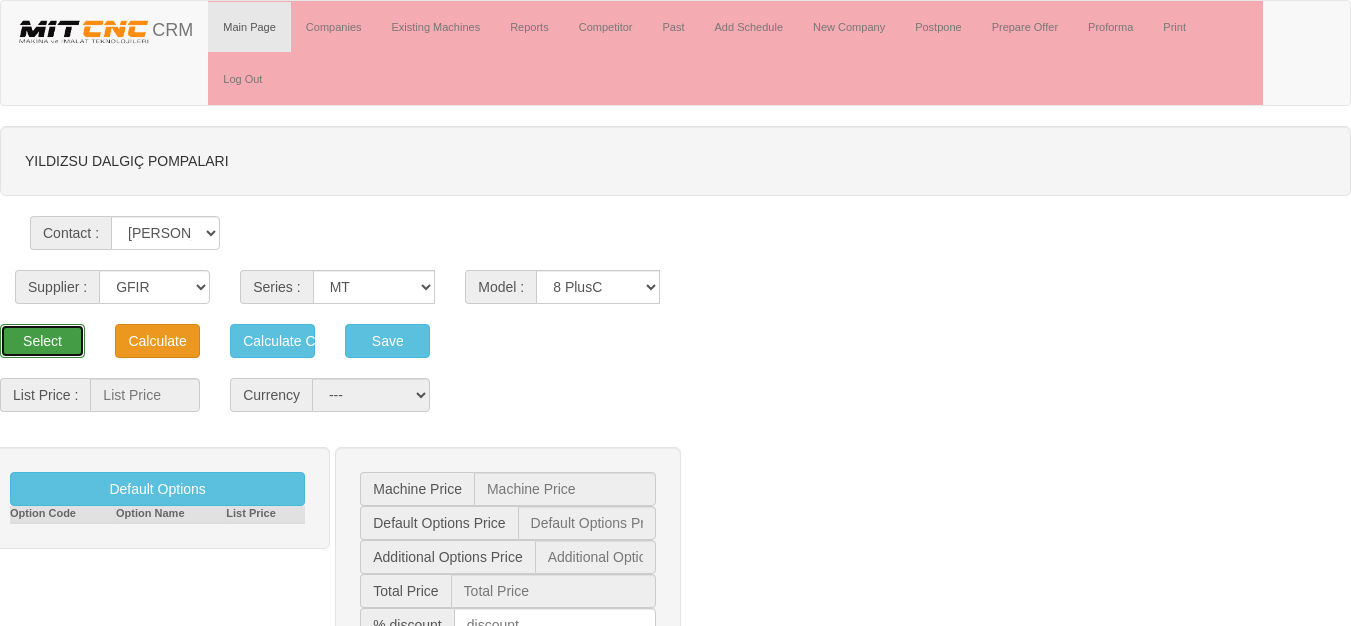 click on "Select" at bounding box center (42, 341) 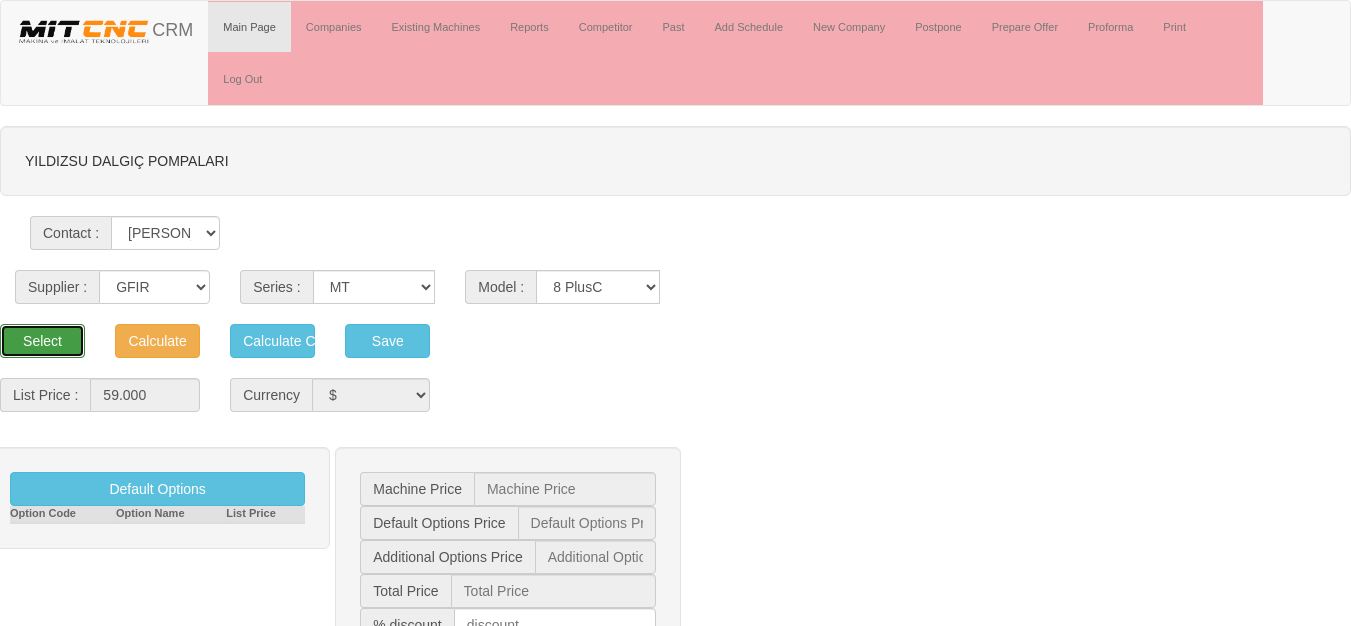 type on "59.000  $" 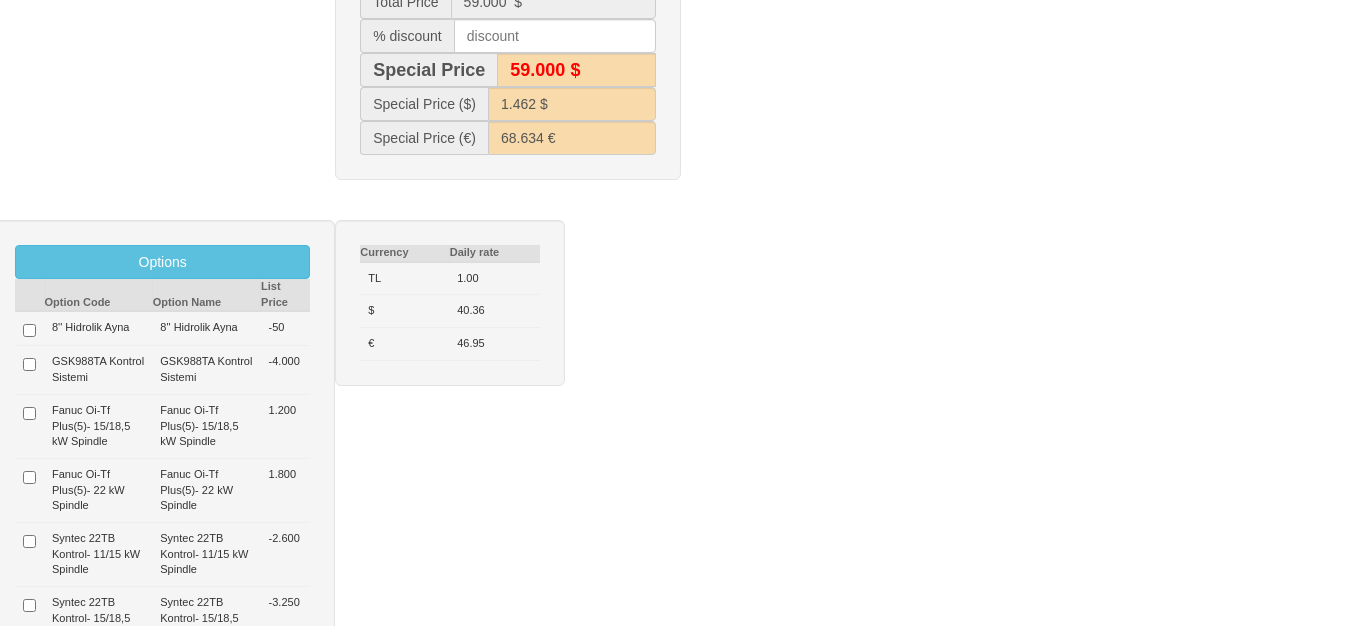scroll, scrollTop: 700, scrollLeft: 0, axis: vertical 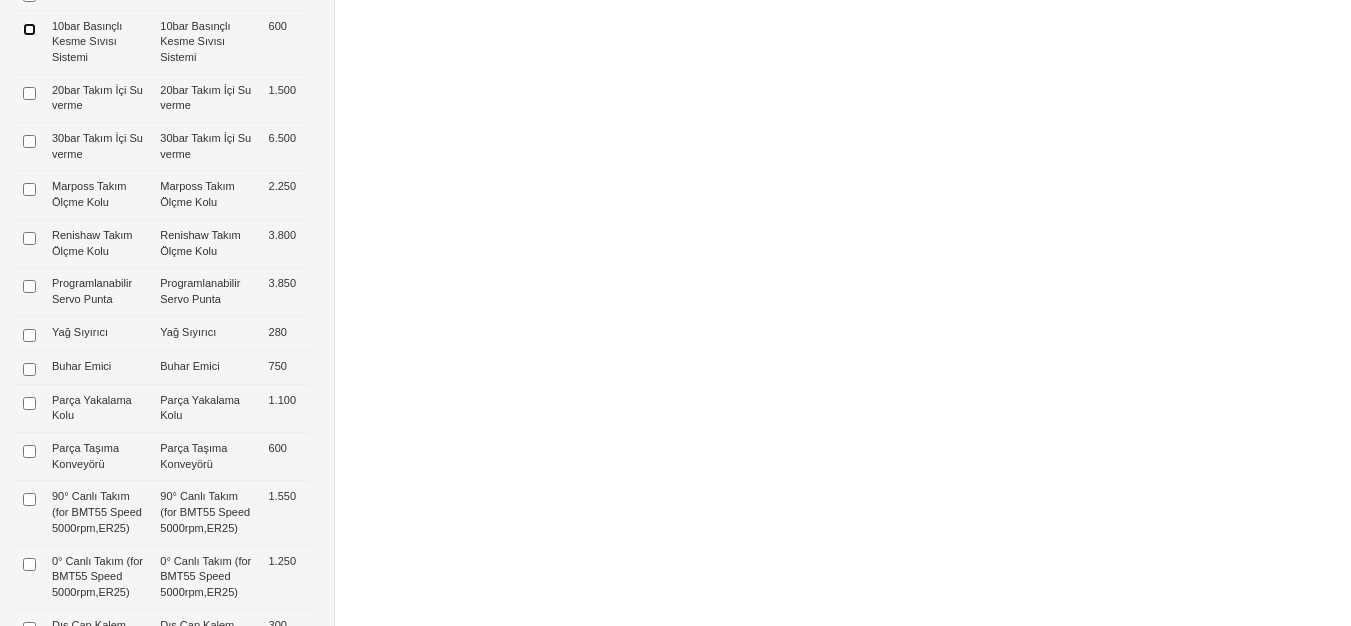 click at bounding box center [29, 29] 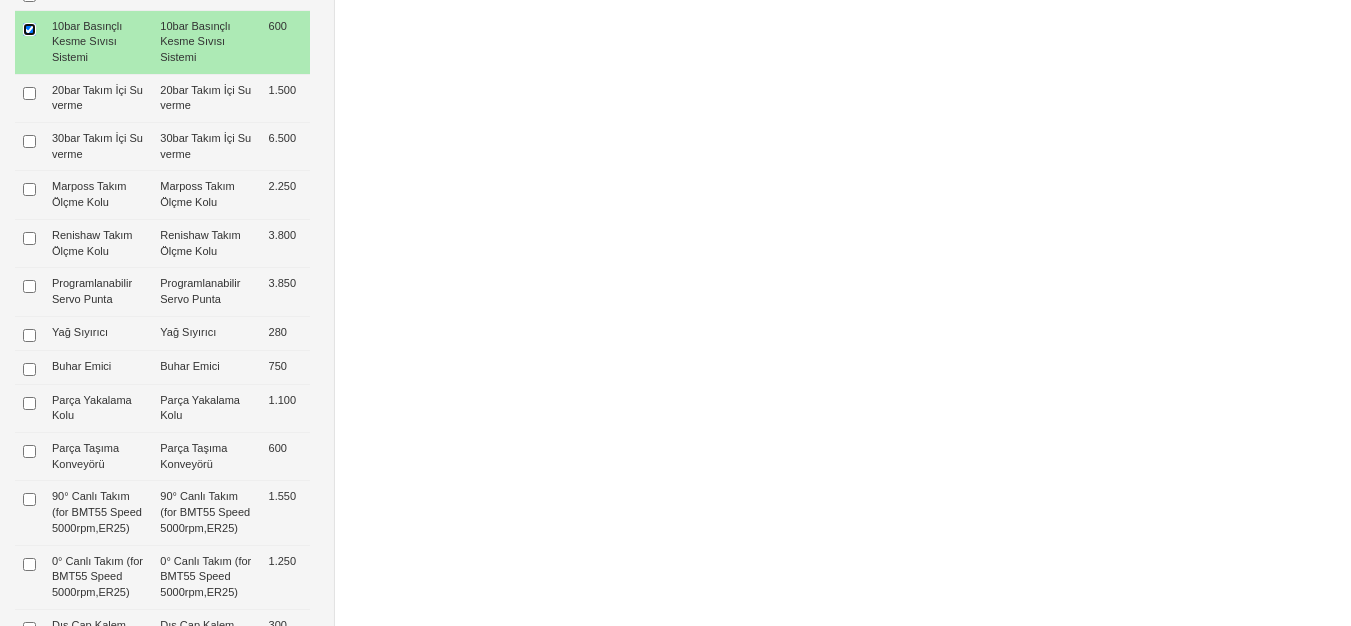 type on "600  $" 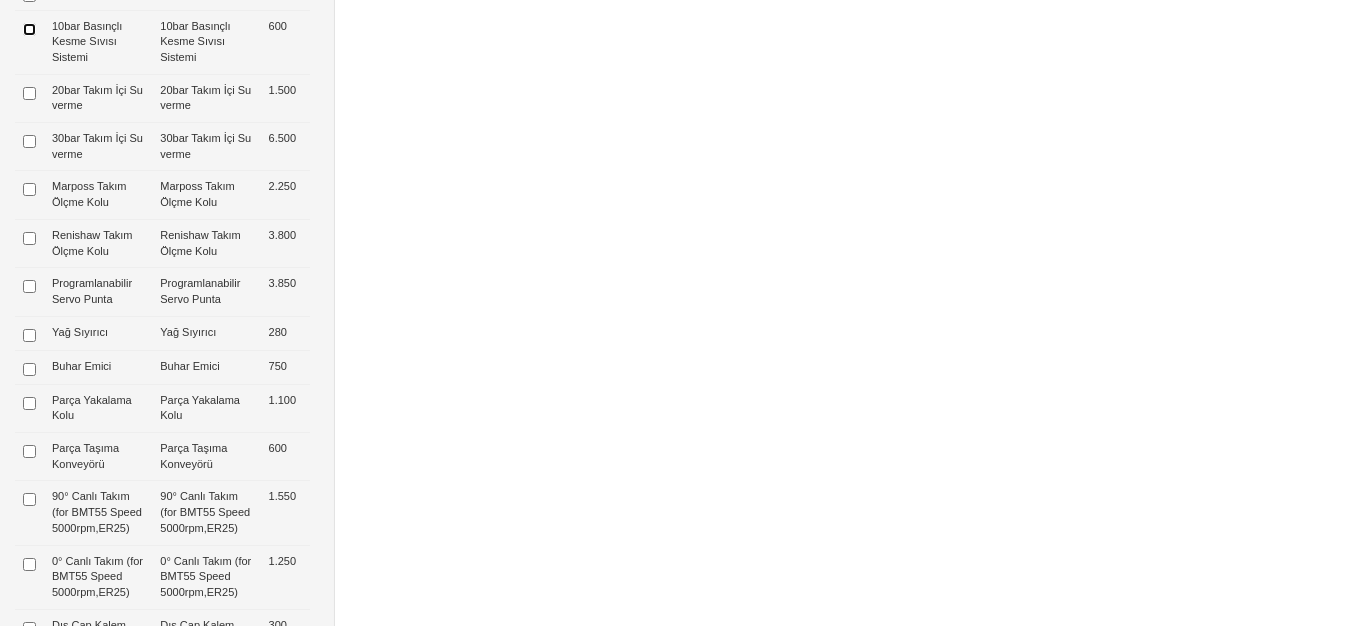 type on "0  $" 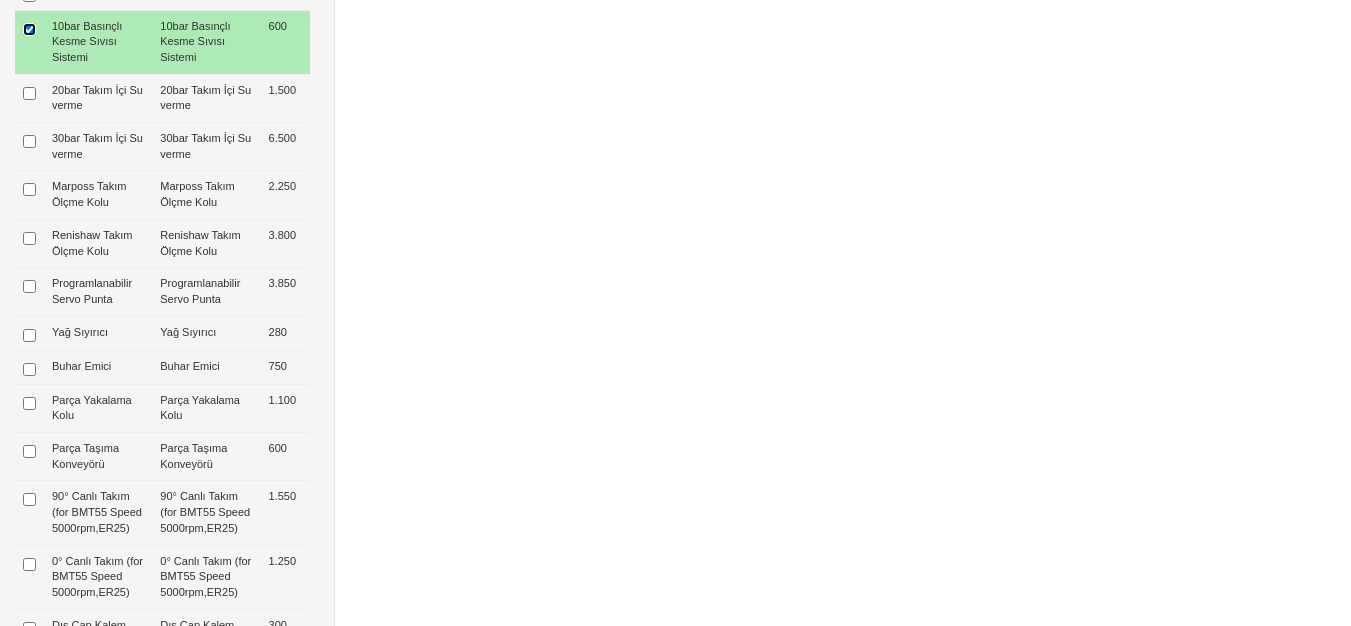 type on "600  $" 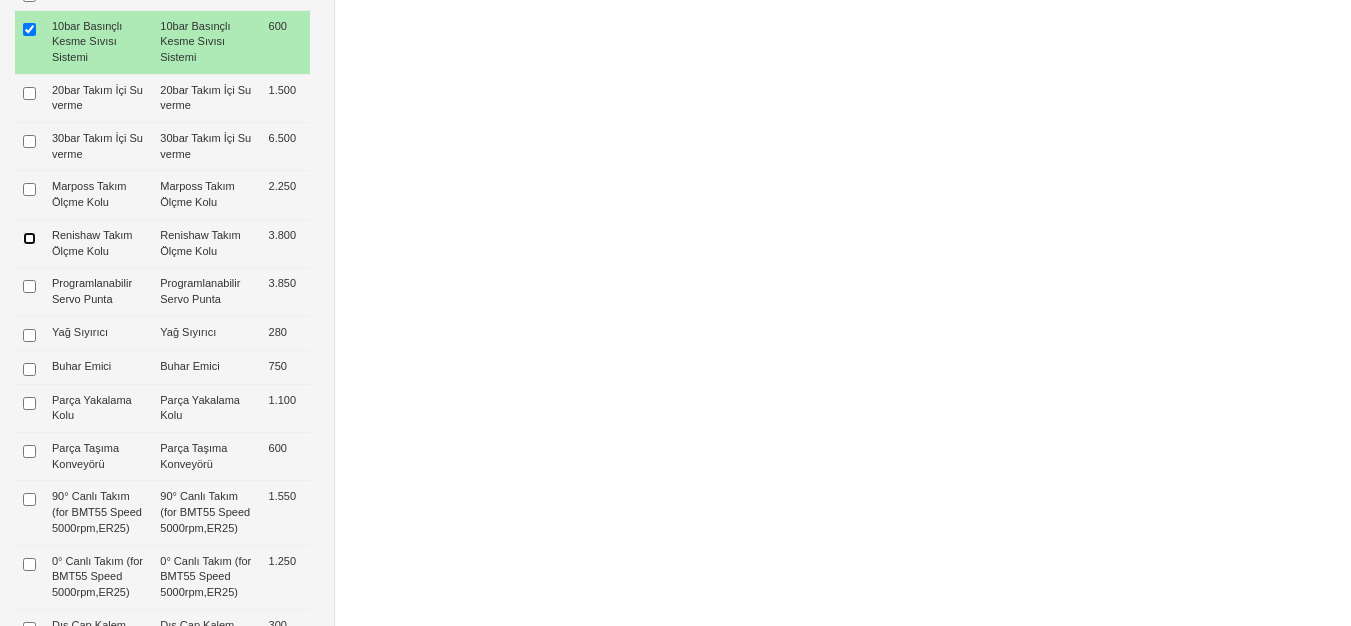 click at bounding box center [29, 238] 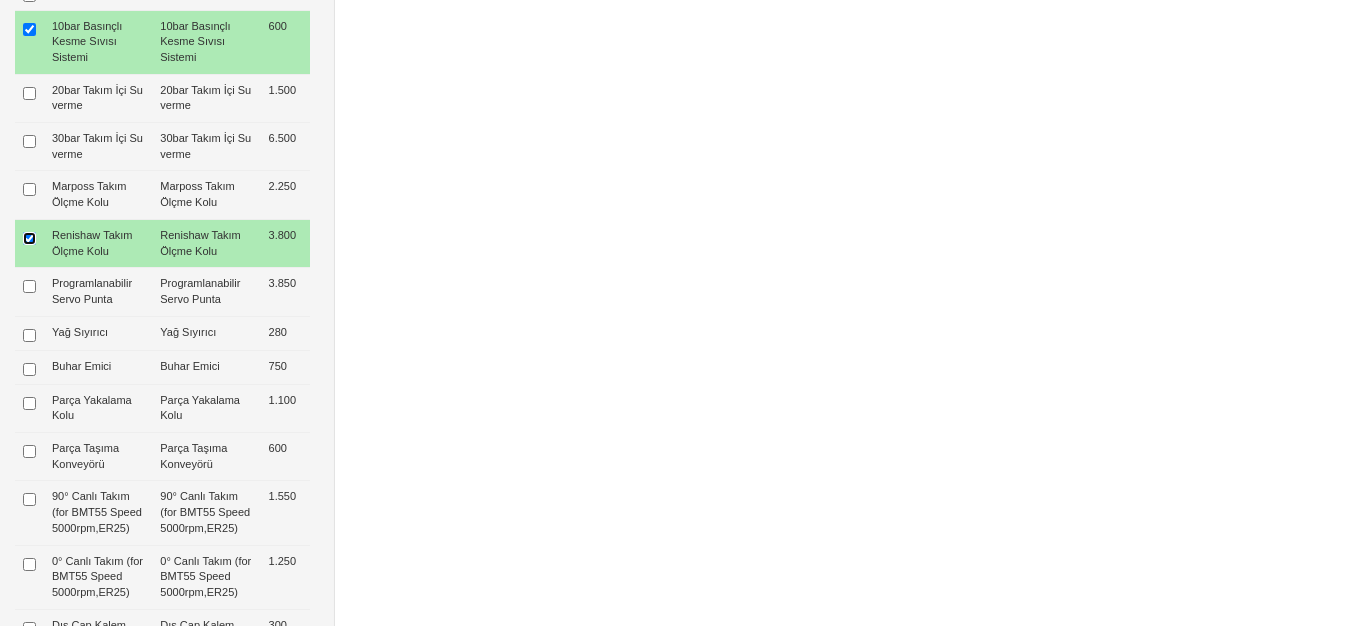 type on "4.400  $" 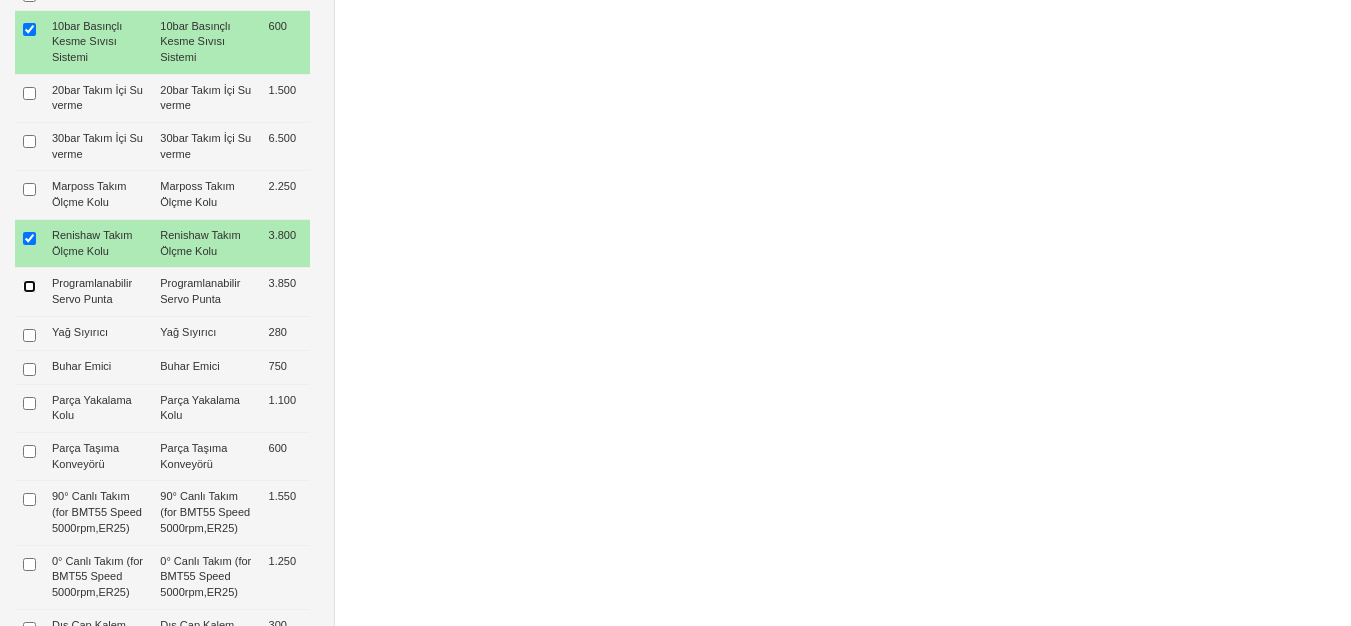 click at bounding box center [29, 286] 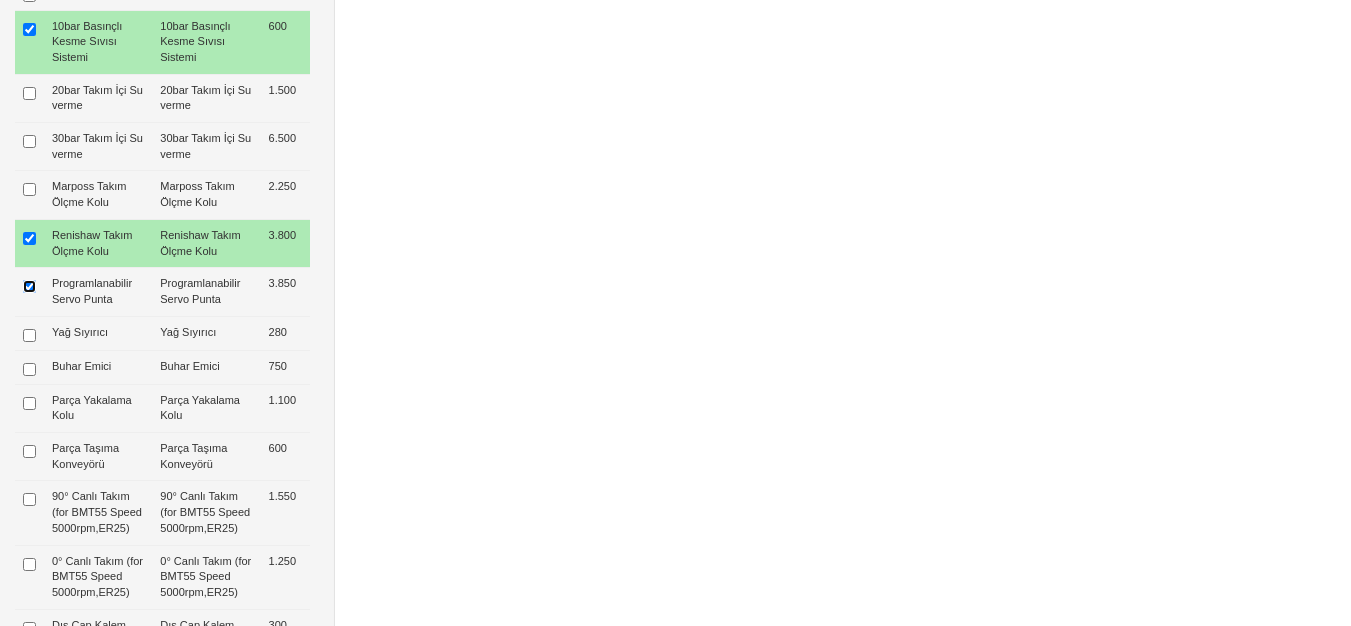 type on "8.250  $" 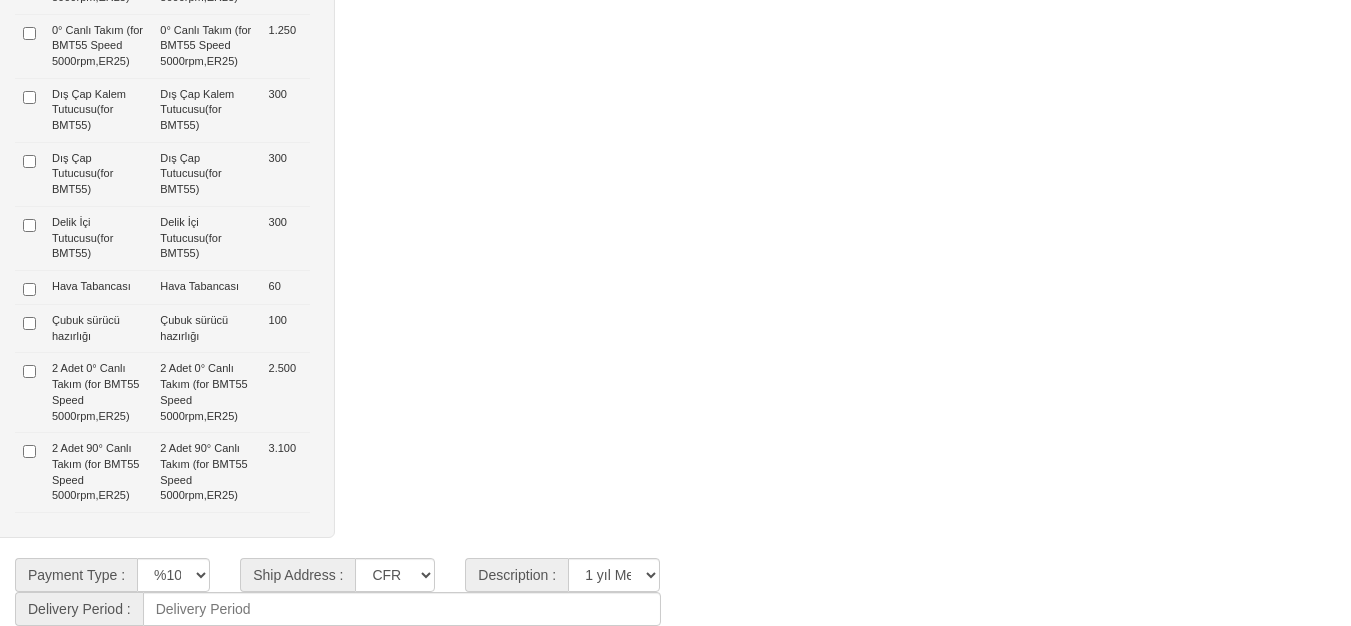 scroll, scrollTop: 2200, scrollLeft: 0, axis: vertical 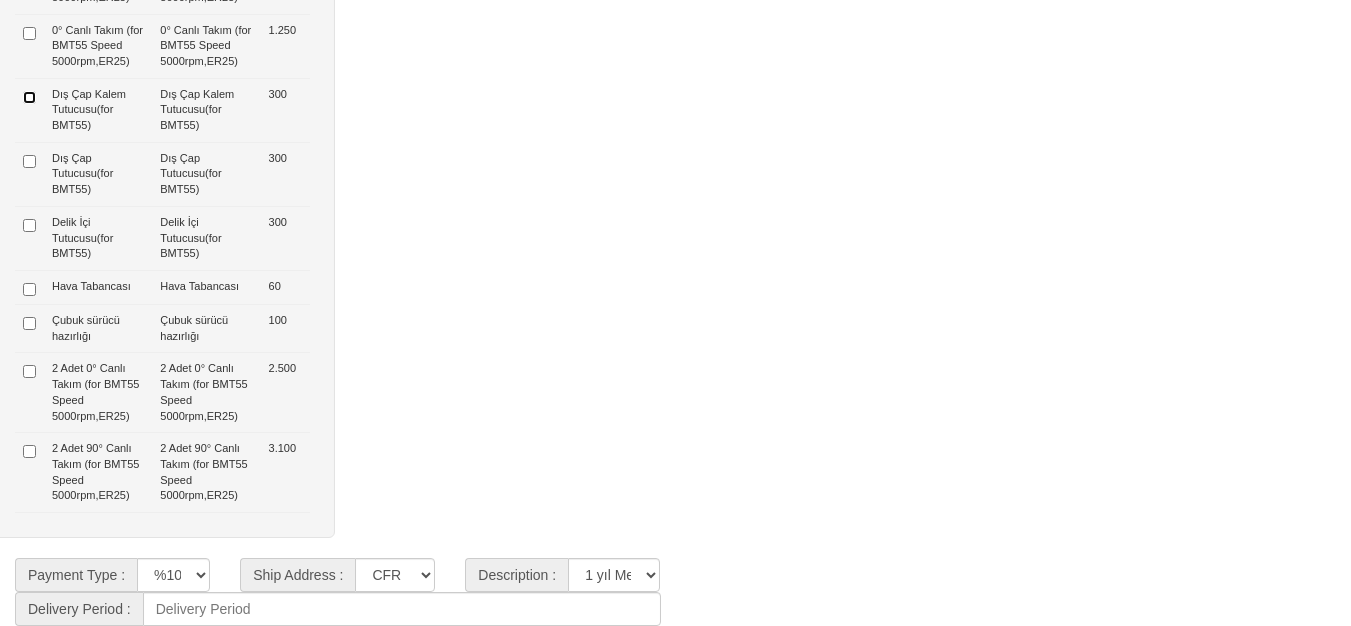 click at bounding box center [29, 97] 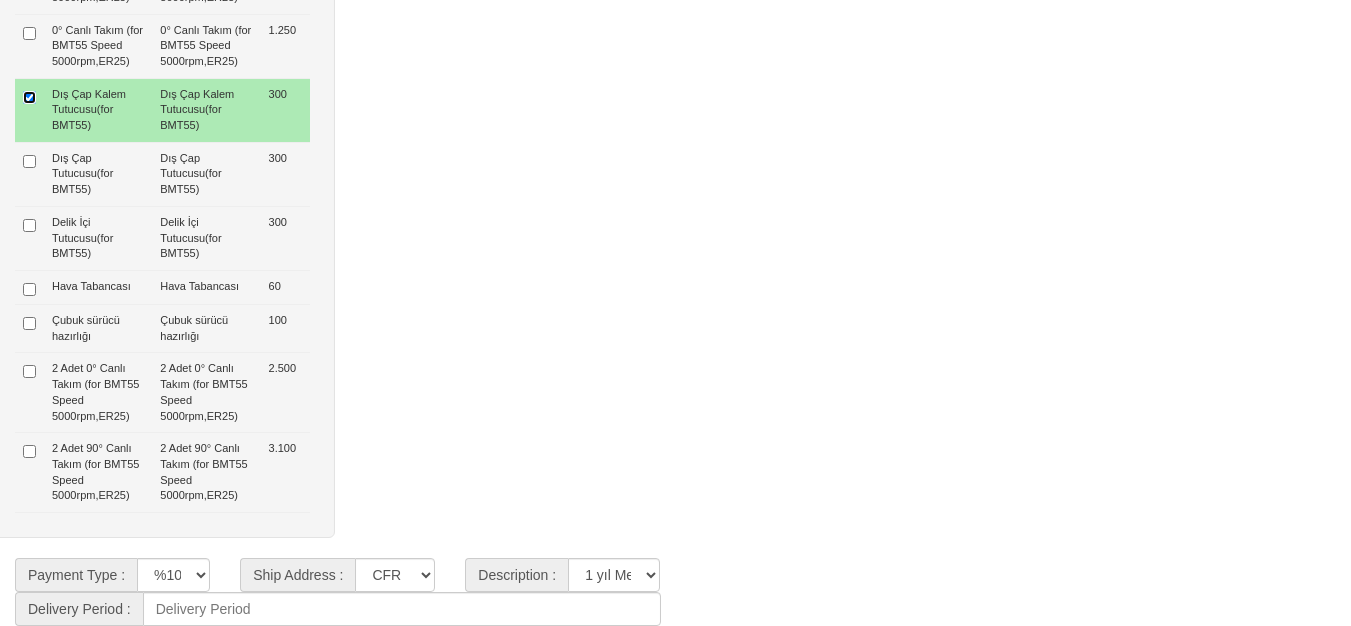 type on "8.550  $" 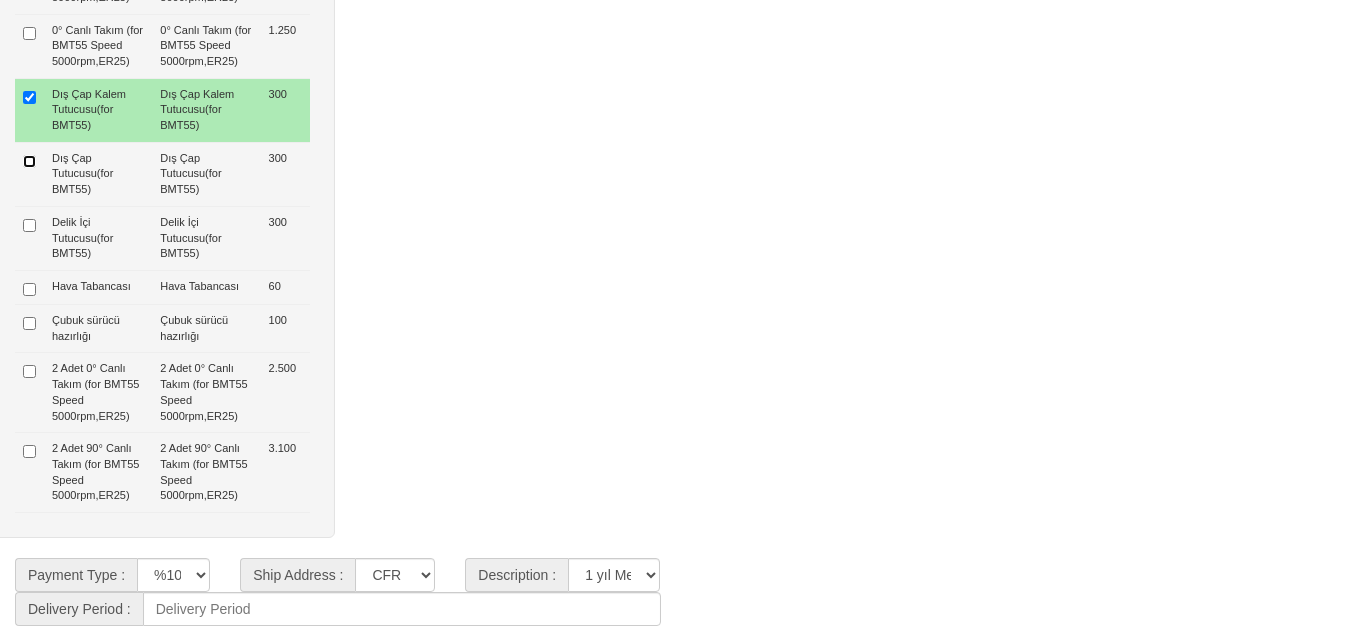 click at bounding box center [29, 161] 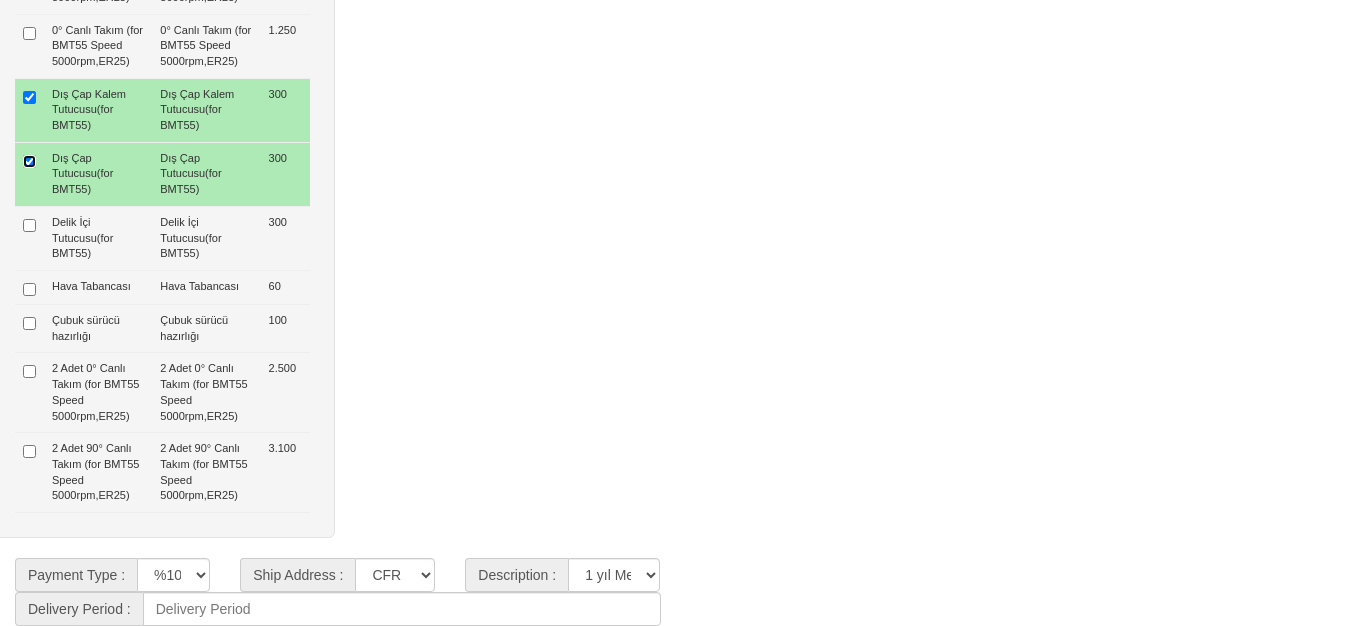 type on "8.850  $" 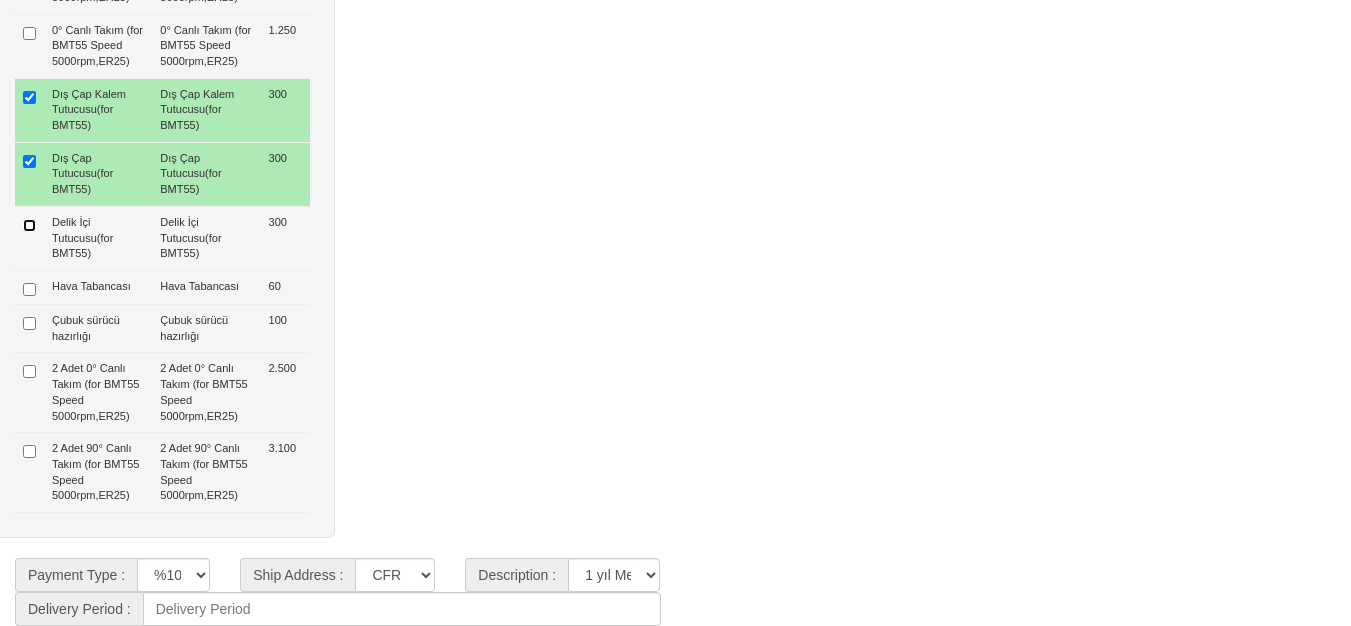 click at bounding box center (29, 225) 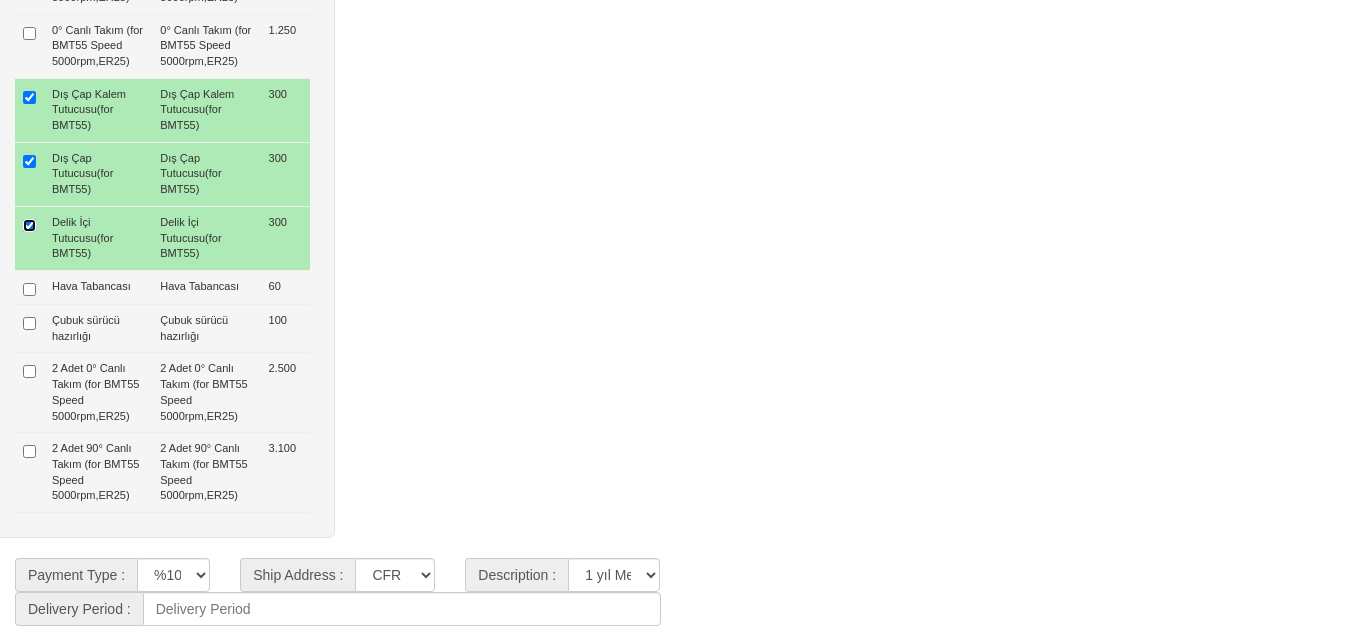 type on "9.150  $" 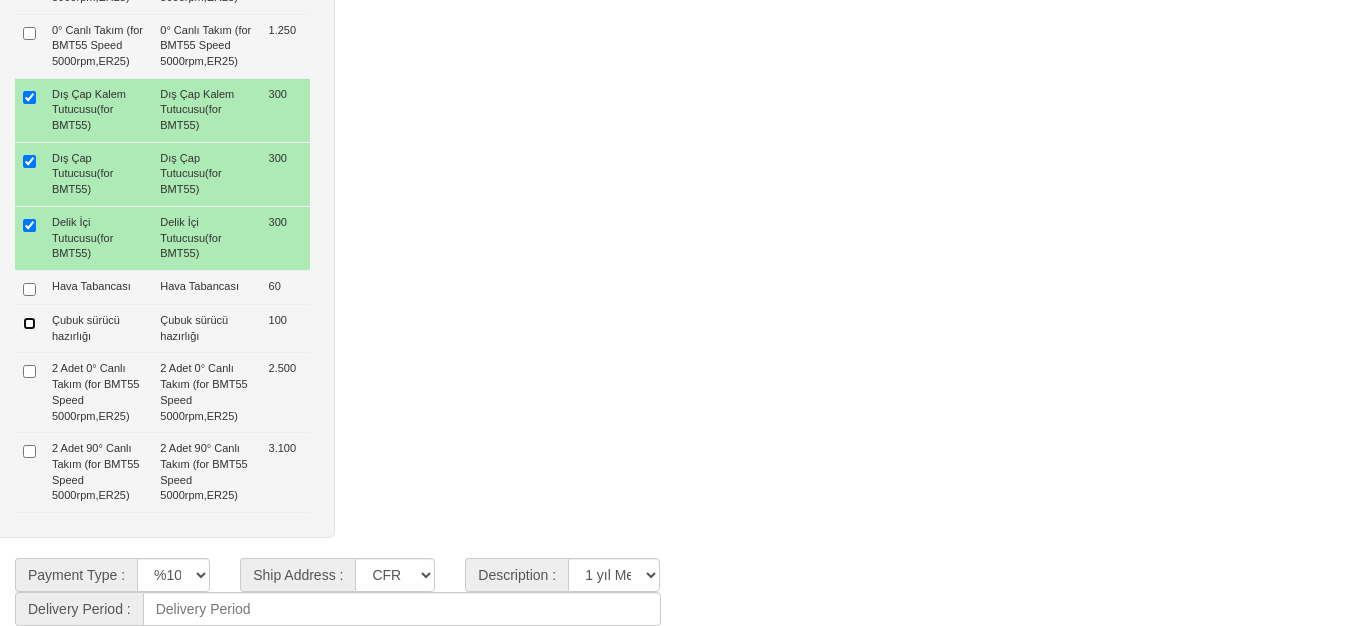 click at bounding box center (29, 323) 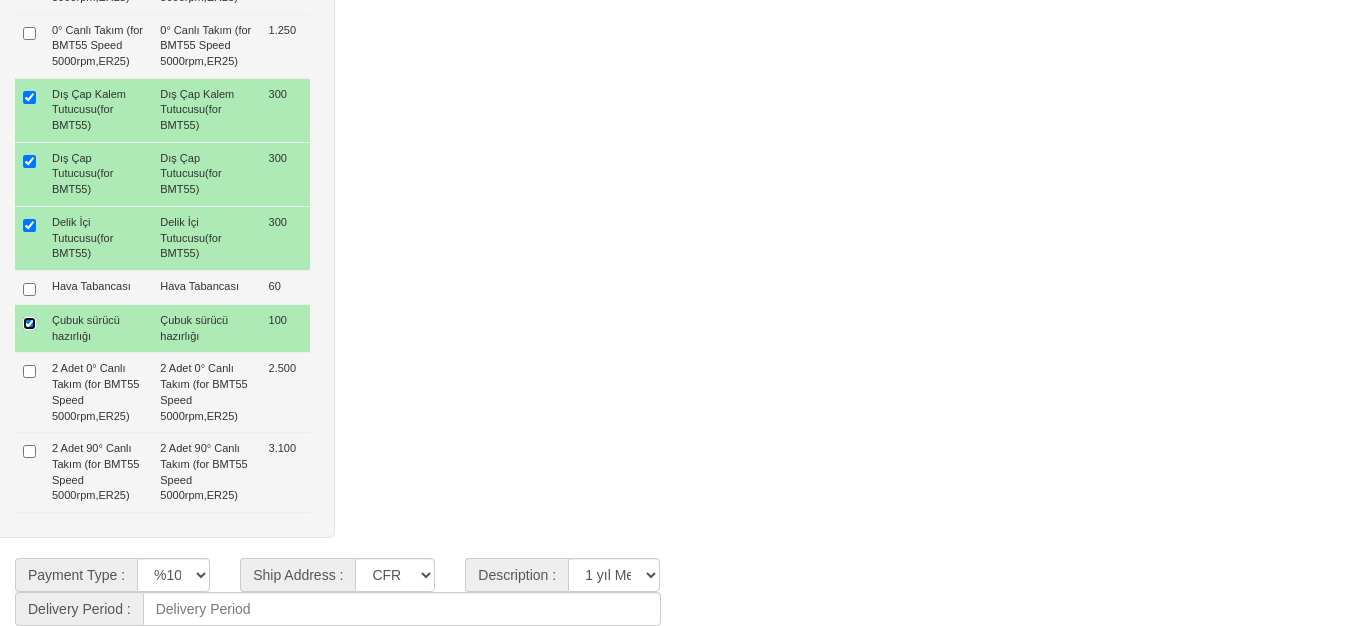 type on "9.250  $" 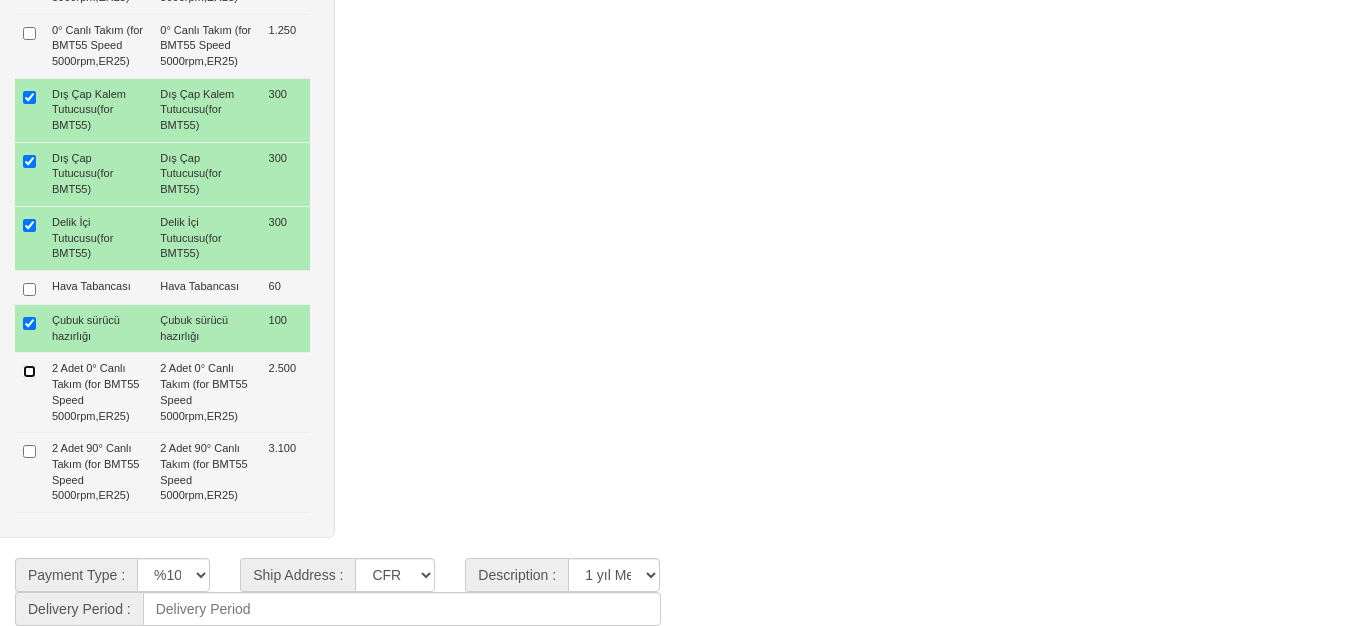 click at bounding box center (29, 371) 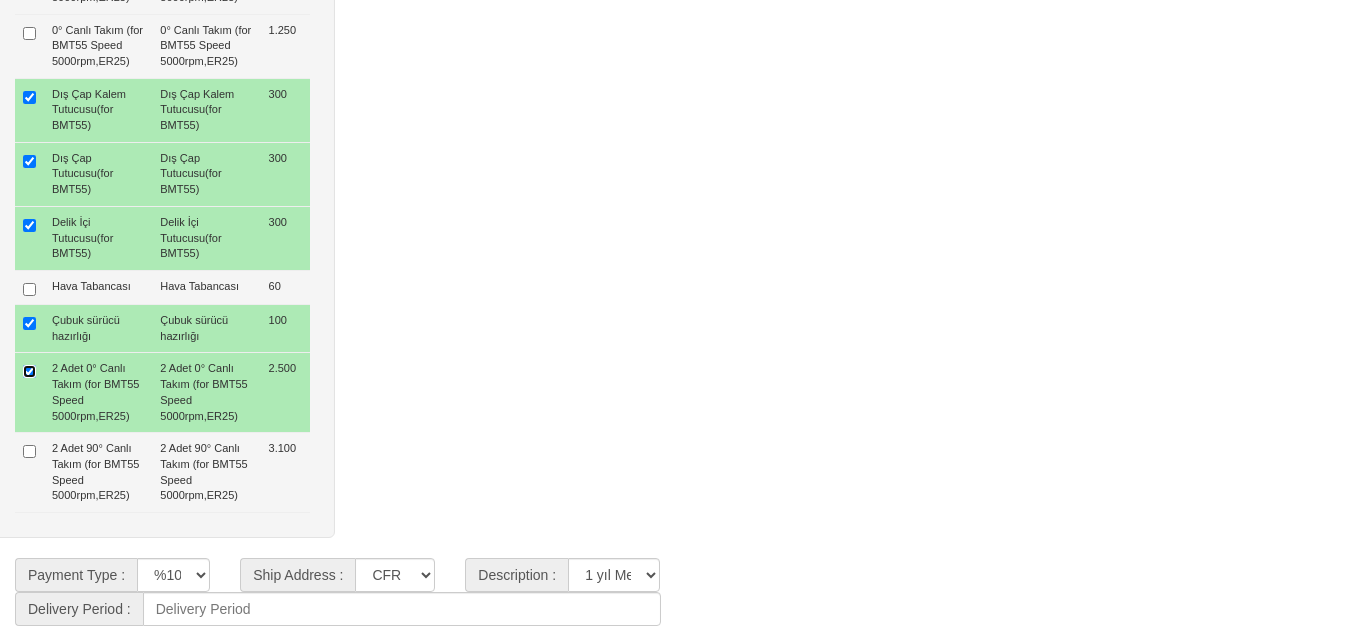 type on "11.750  $" 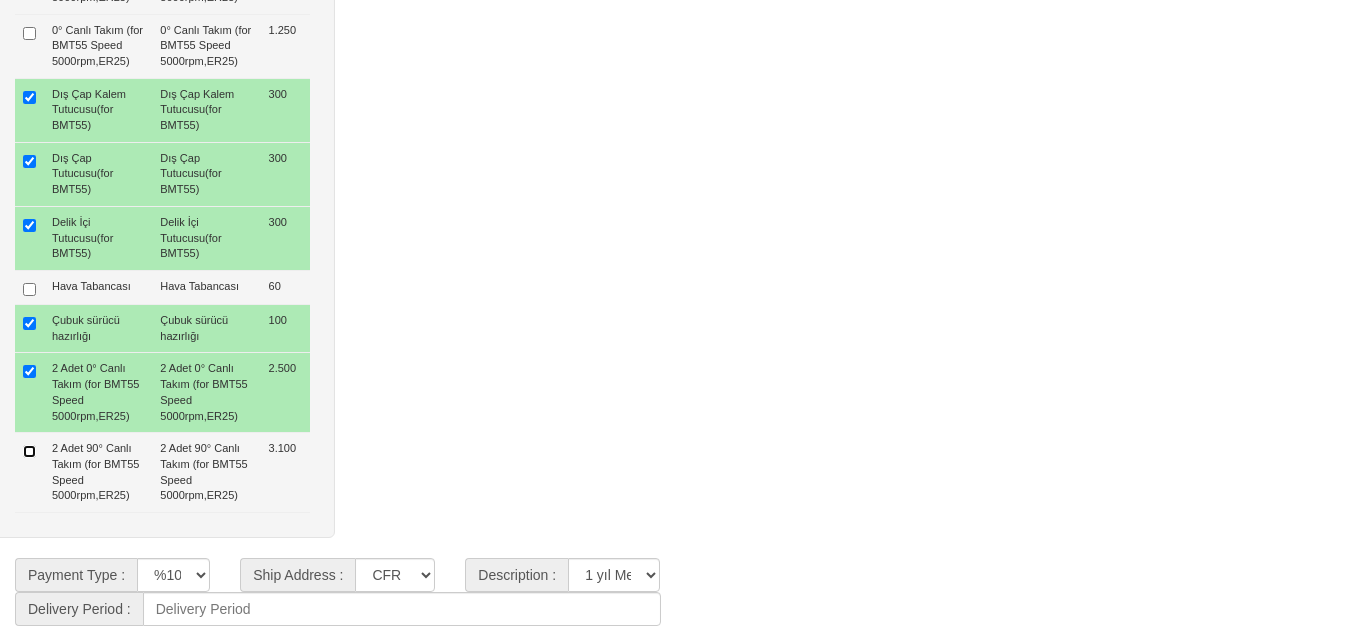 click at bounding box center [29, 451] 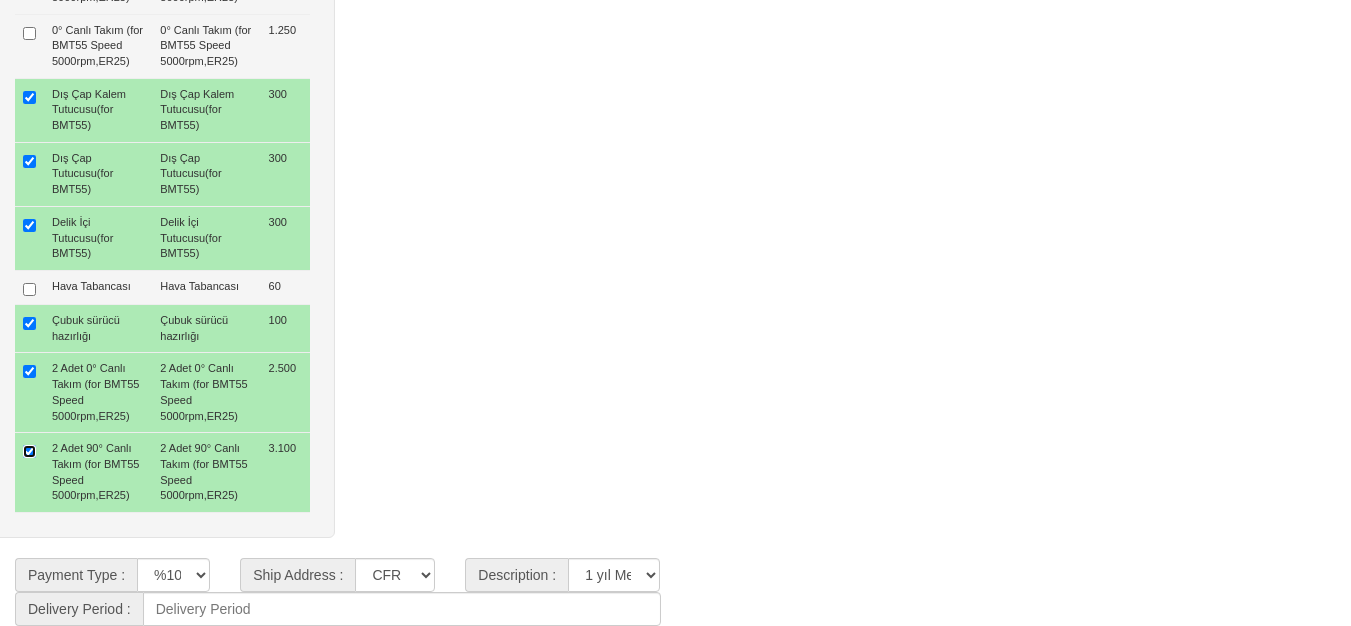 type on "14.850  $" 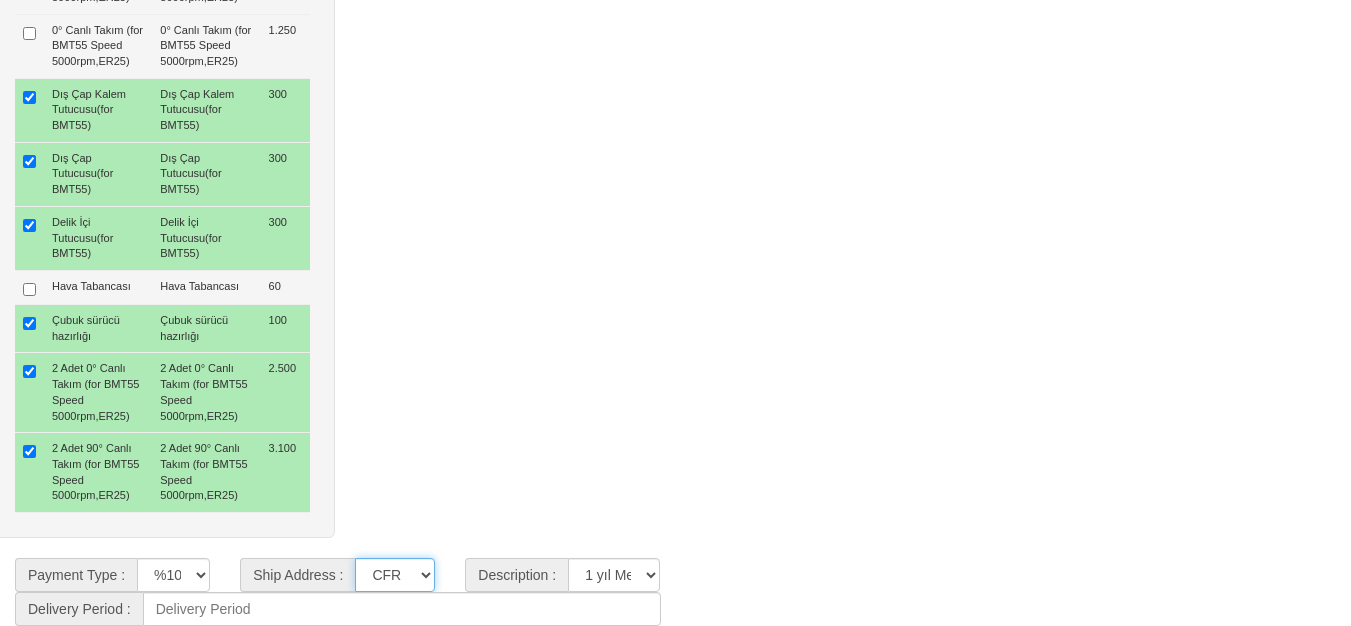 click on "CFR İZMİT
CIF/İZMİT (Gümrük Vergisi , Nakliye ve KDV Dahil Değildir.)
CIF/İSTANBUL (Gümrük Vergisi , Nakliye ve KDV Dahil Değildir.)
CIF/DERİNCE(İLTER ANTREPO)" at bounding box center [395, 575] 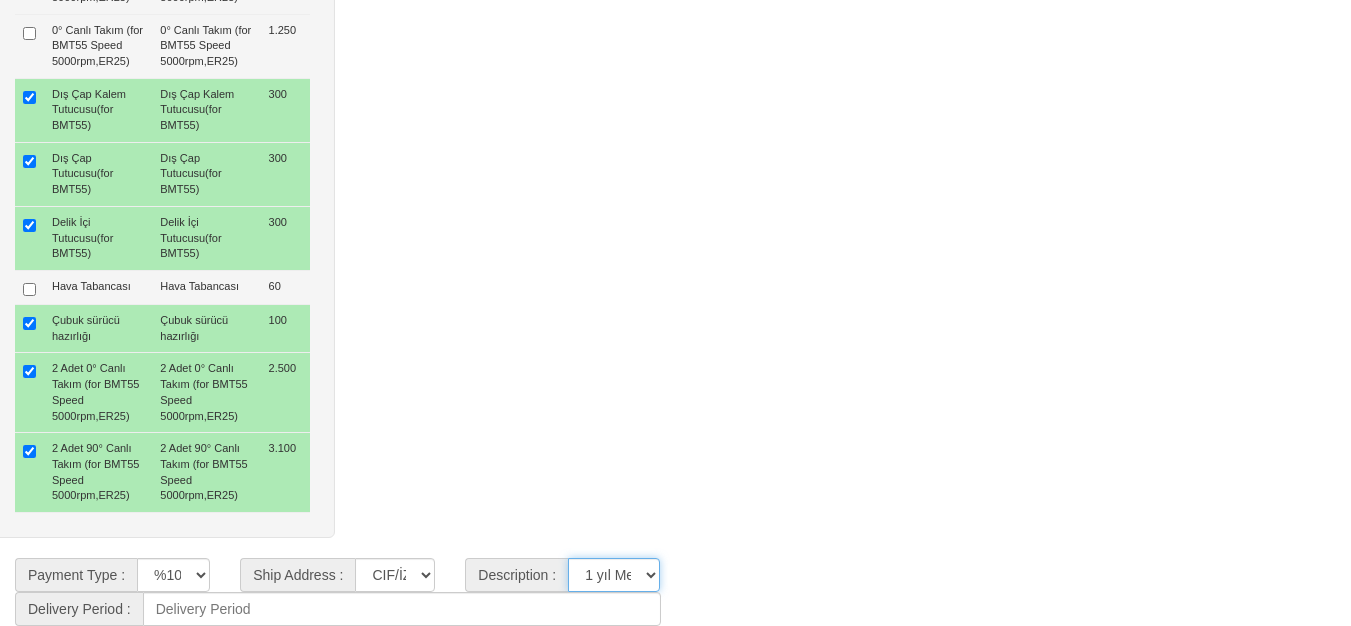click on "**********" at bounding box center (614, 575) 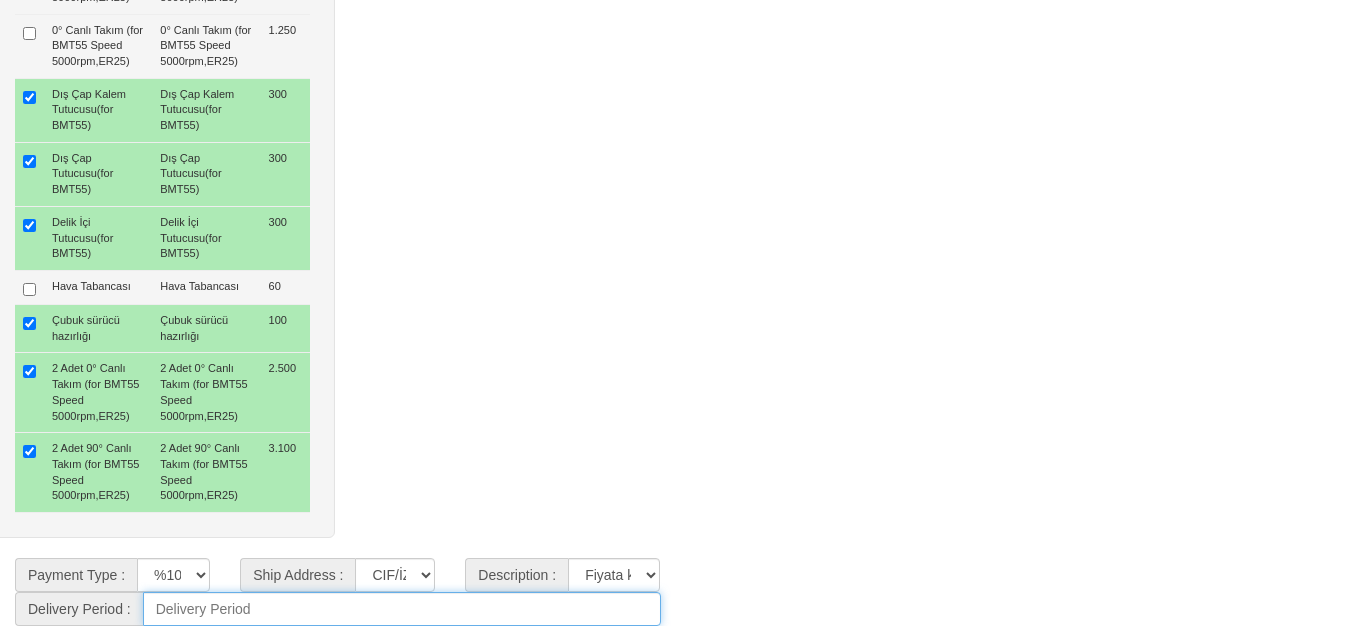 click at bounding box center [402, 609] 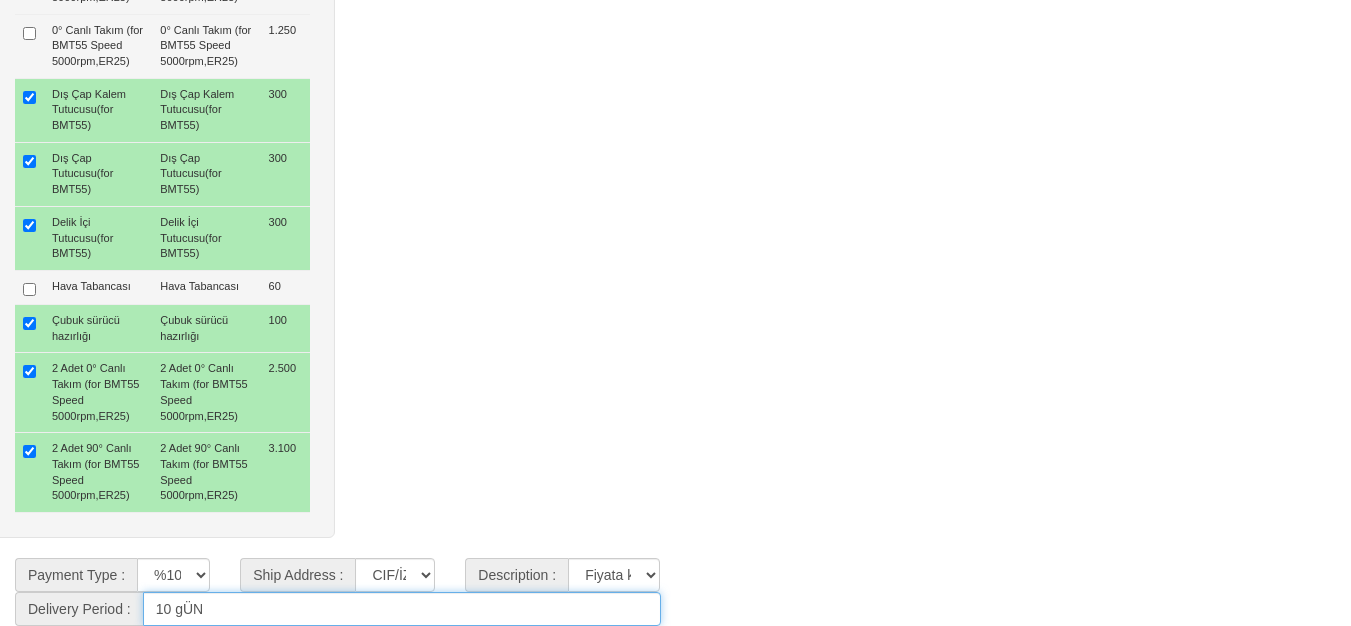 drag, startPoint x: 240, startPoint y: 614, endPoint x: 177, endPoint y: 610, distance: 63.126858 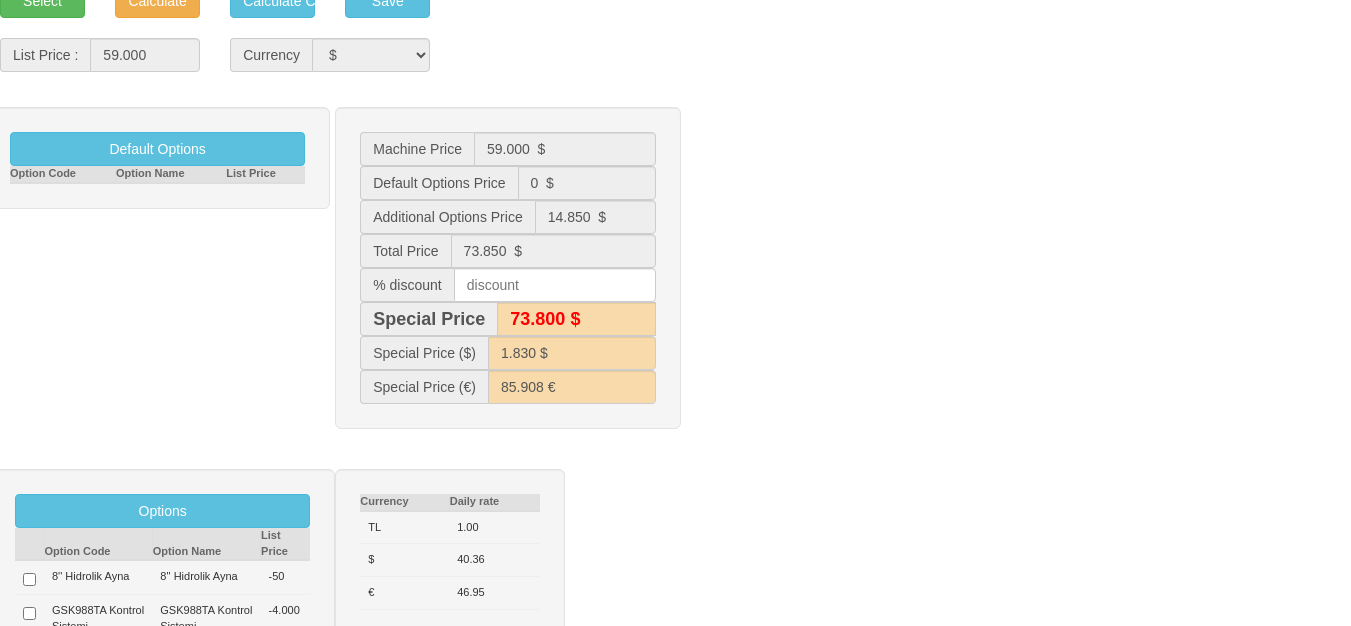 scroll, scrollTop: 342, scrollLeft: 0, axis: vertical 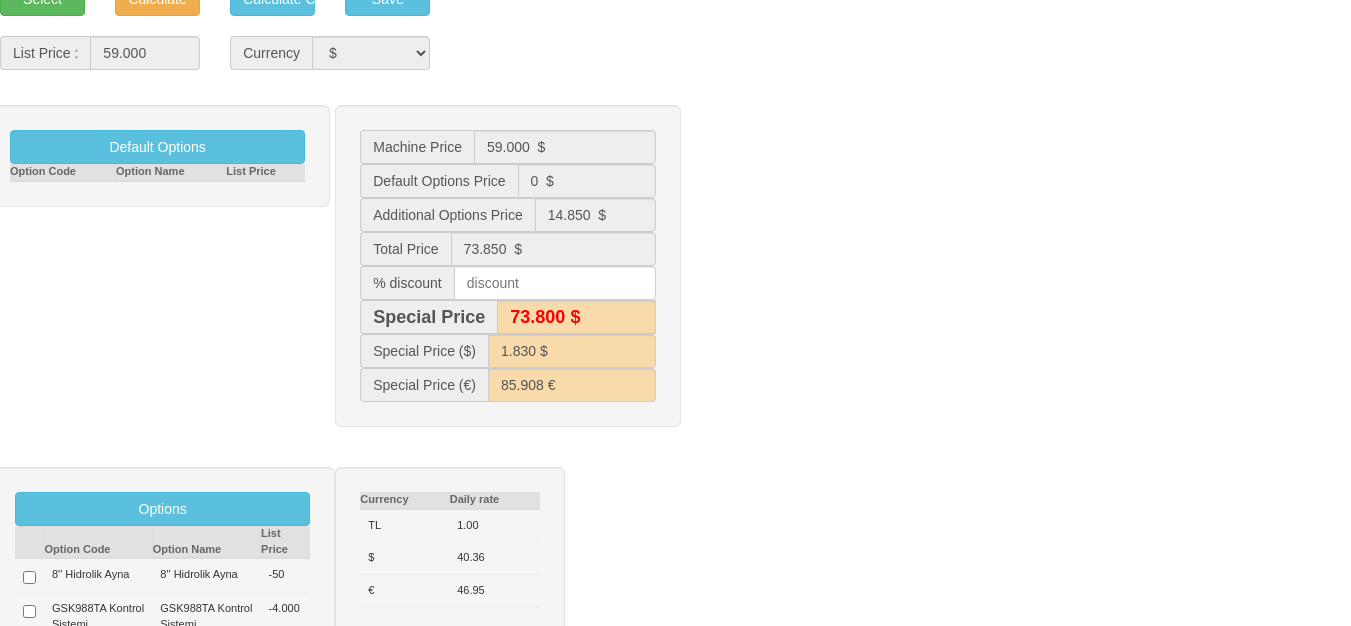 type on "10 Gün" 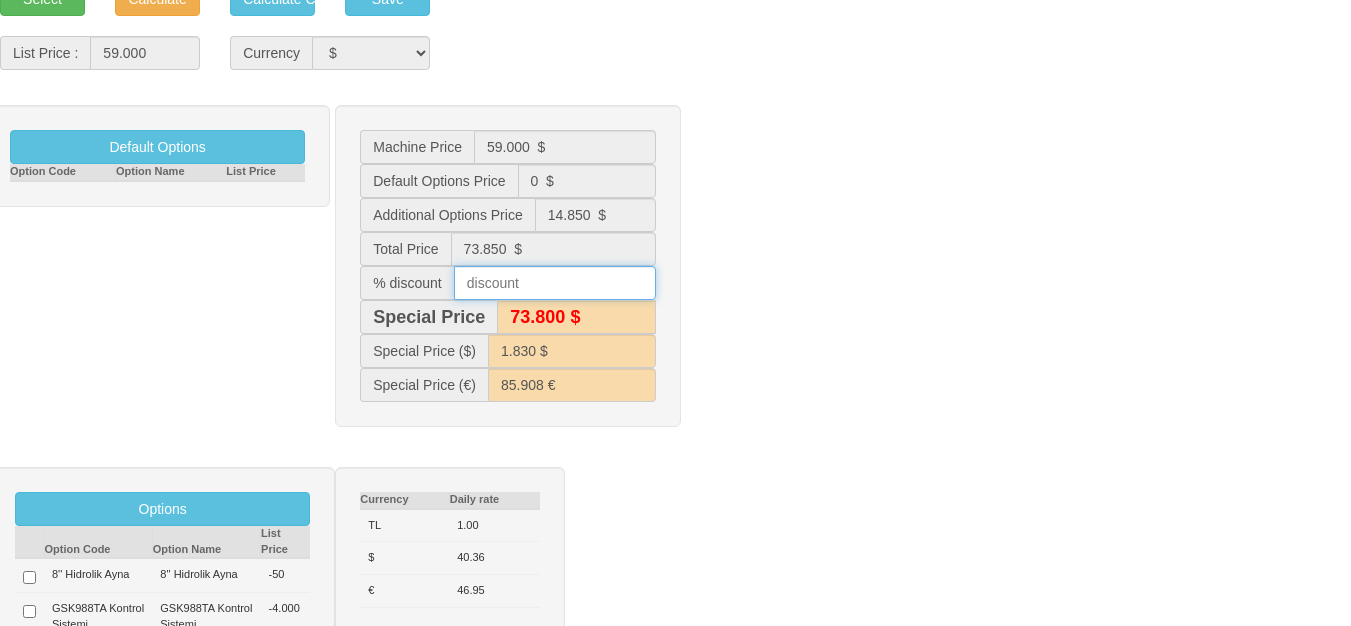 click at bounding box center [555, 283] 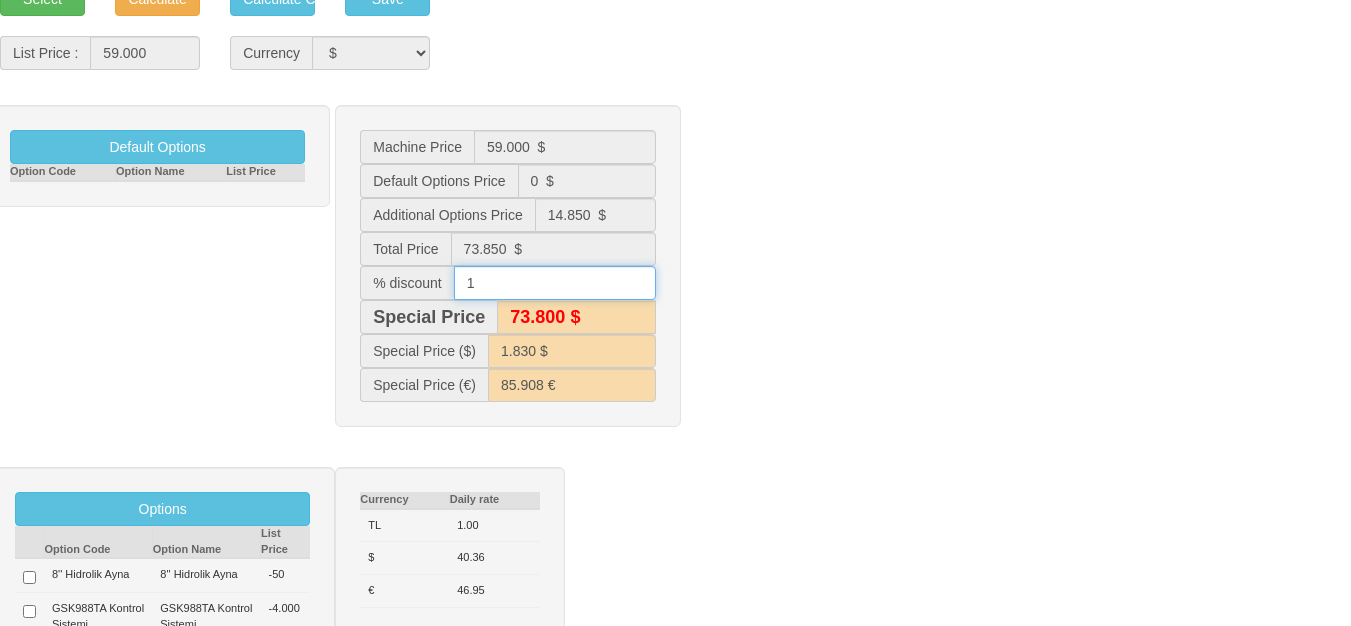 type on "10" 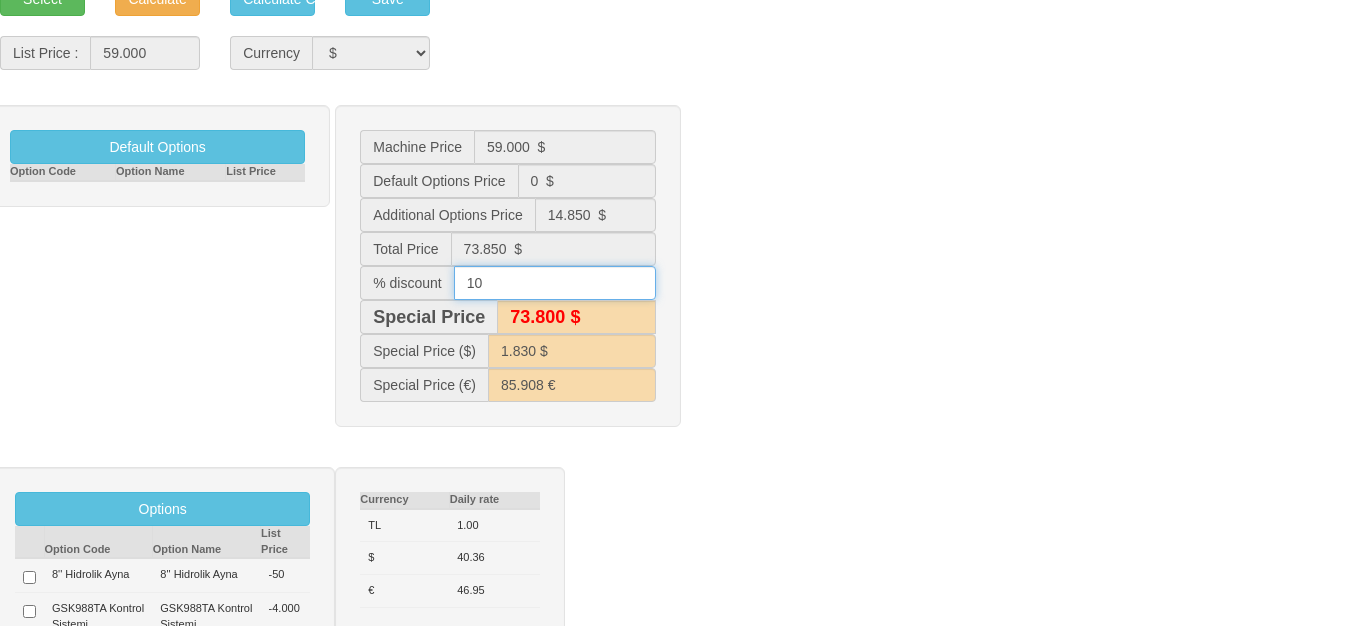 type on "73.100 $" 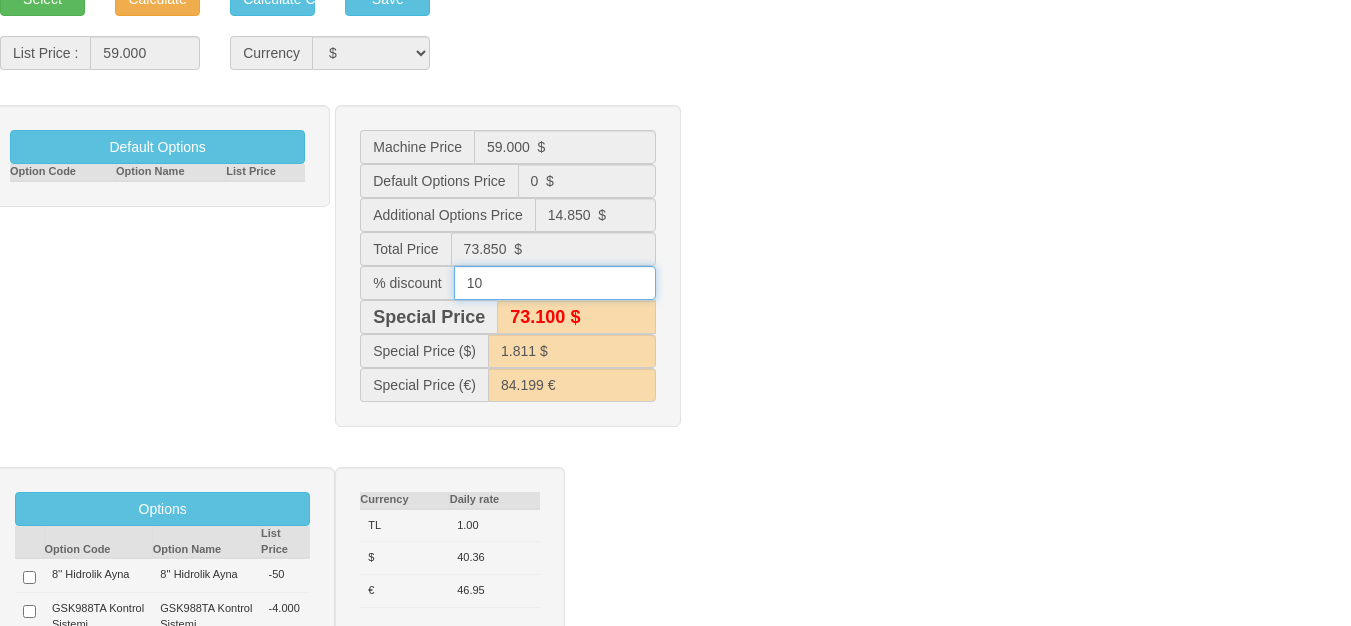 type on "66.500 $" 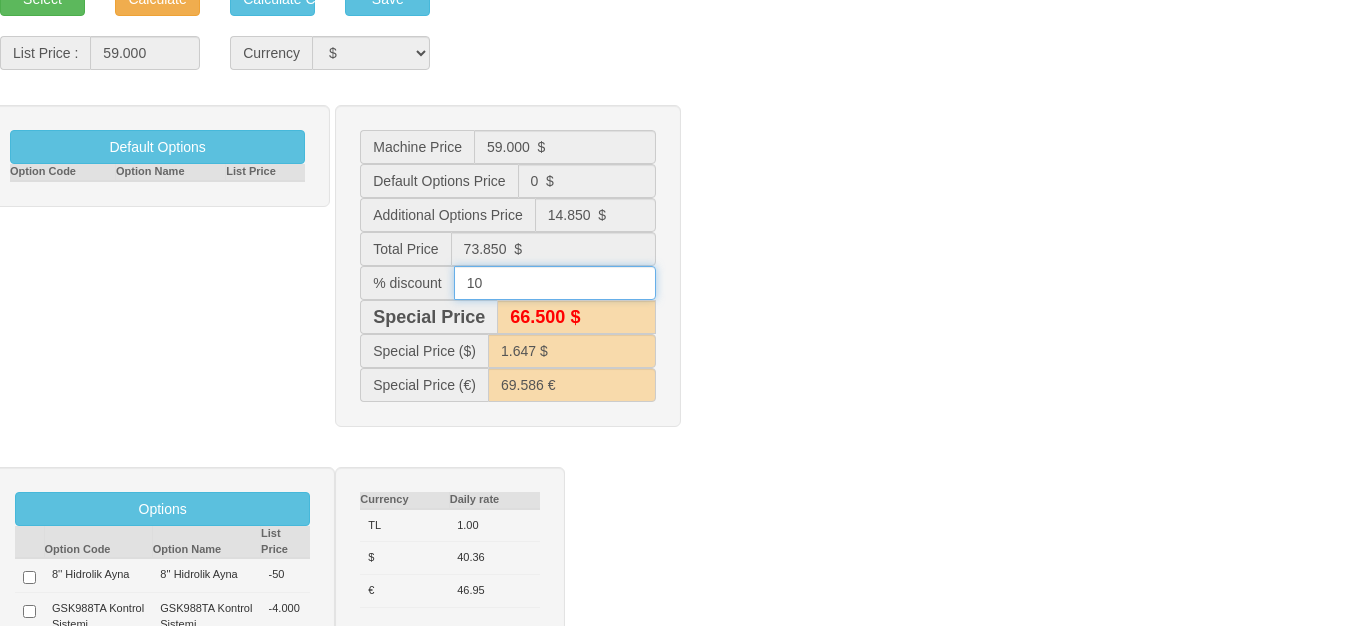 drag, startPoint x: 502, startPoint y: 283, endPoint x: 444, endPoint y: 283, distance: 58 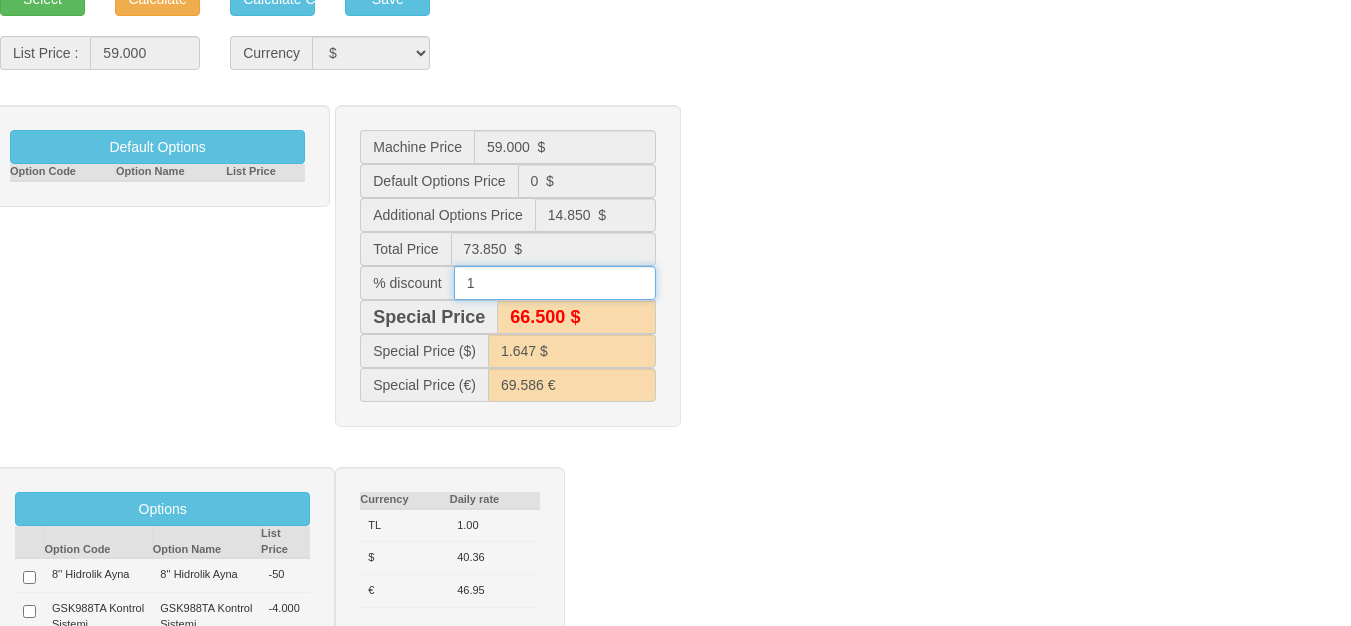 type on "15" 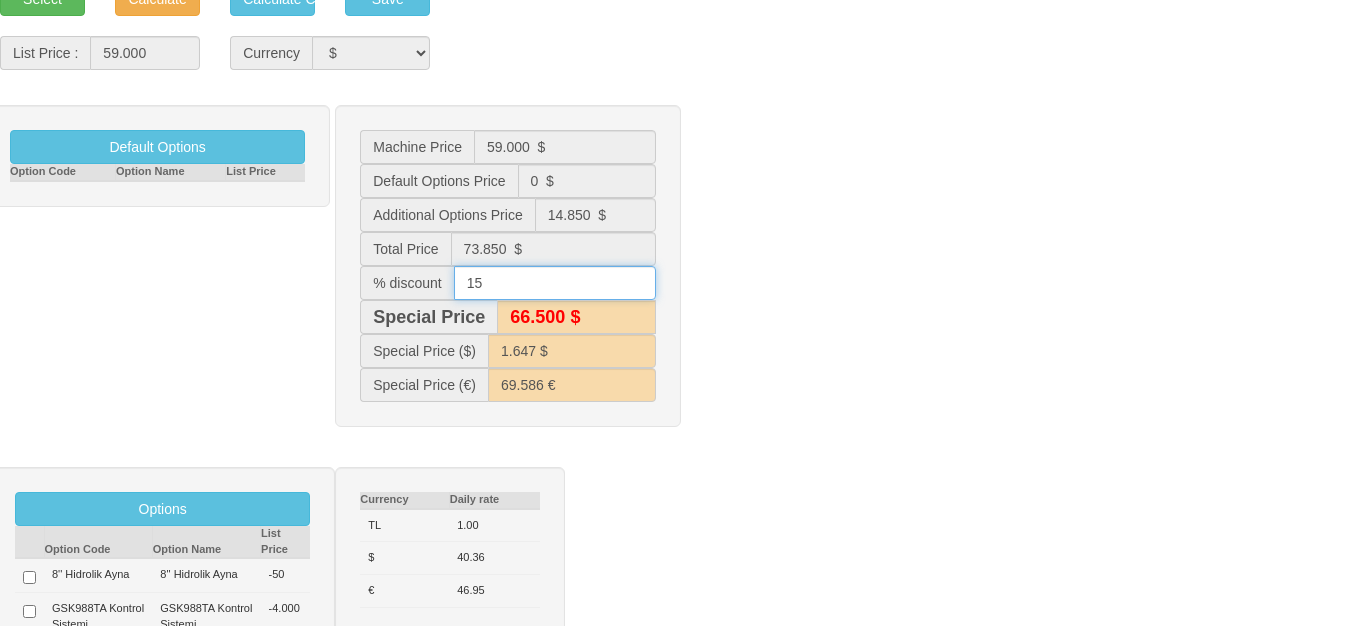 type on "62.800 $" 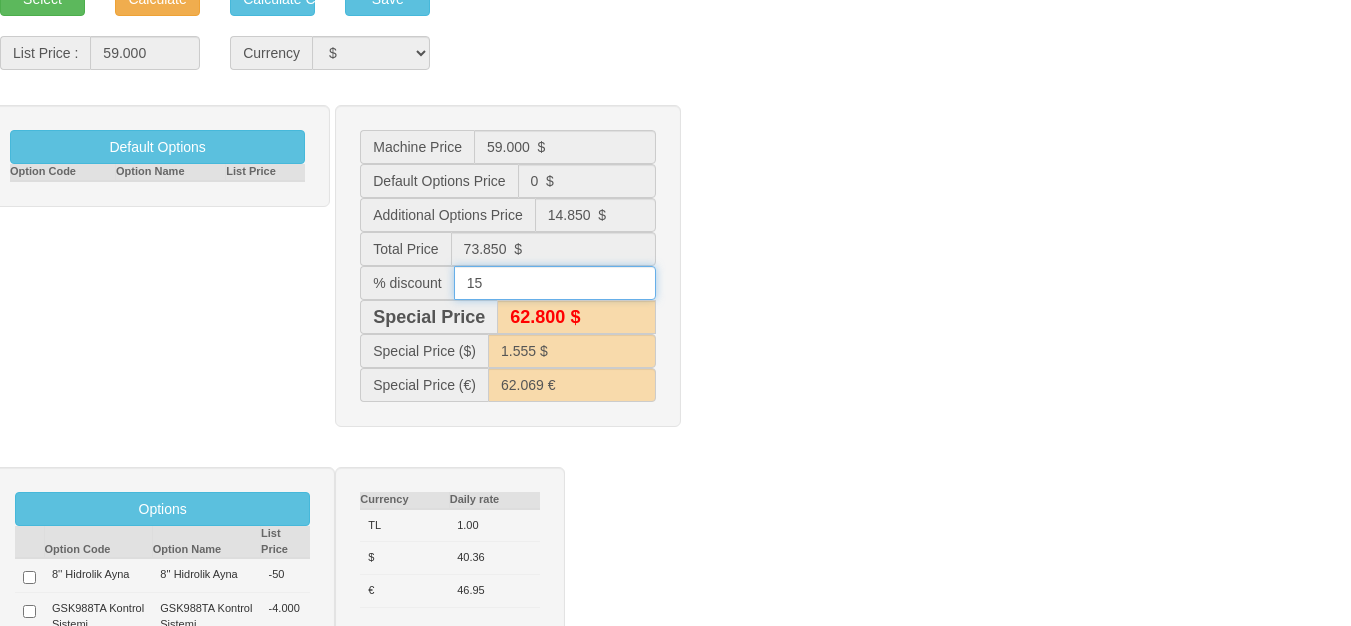 type on "15" 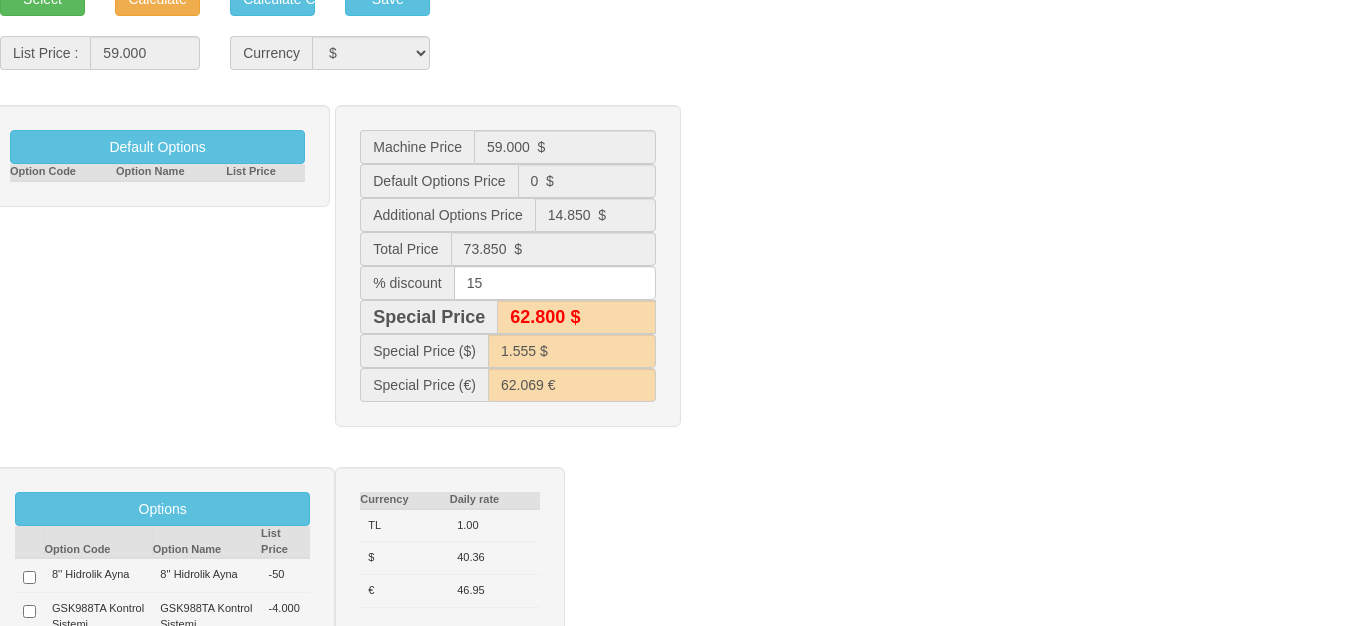 click on "Default Options
Option Code
Option Name
List Price
Machine Price
59.000  $
Default Options Price
0  $
Additional Options Price
14.850  $
Total Price
73.850  $
% discount
15
Special Price
62.800 $
Special Price ($)  1.555 $" at bounding box center [675, 276] 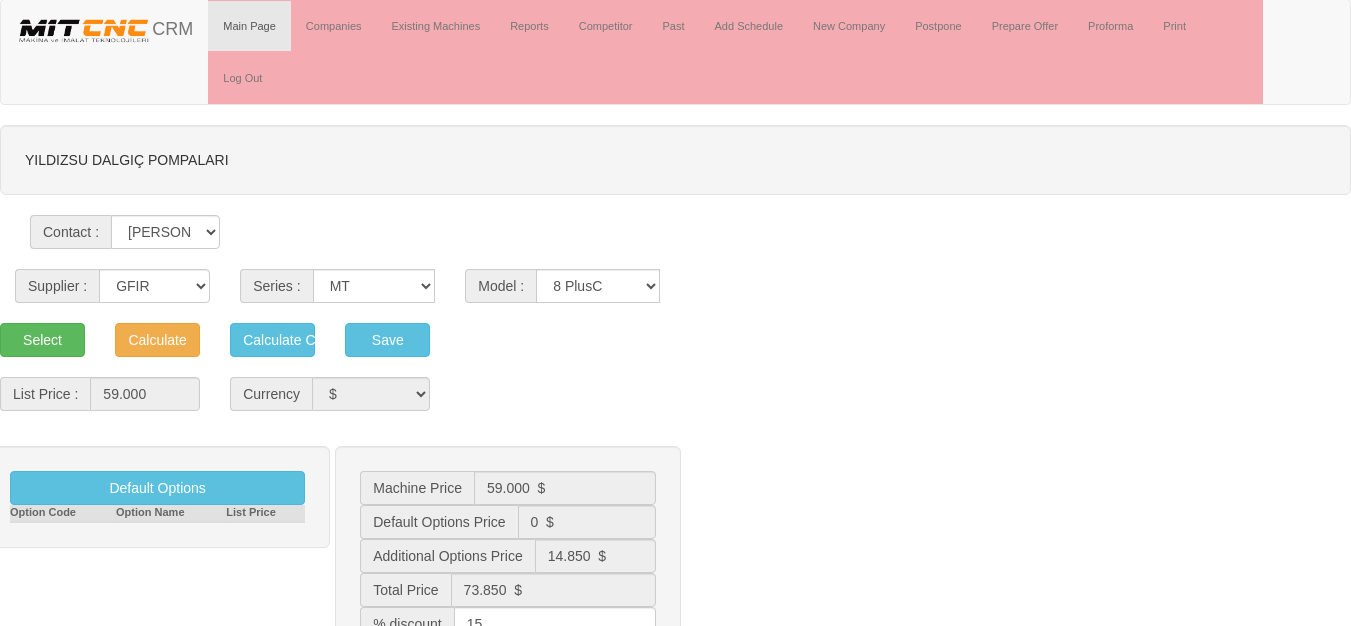 scroll, scrollTop: 0, scrollLeft: 0, axis: both 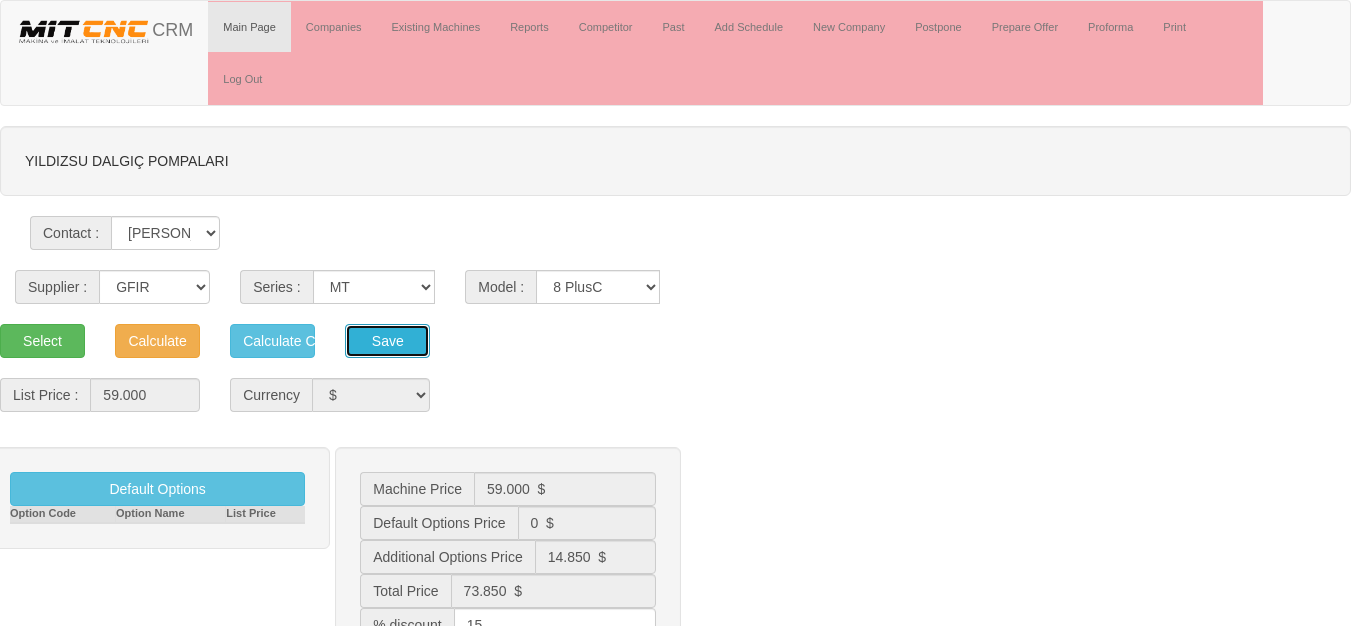click on "Save" at bounding box center (387, 341) 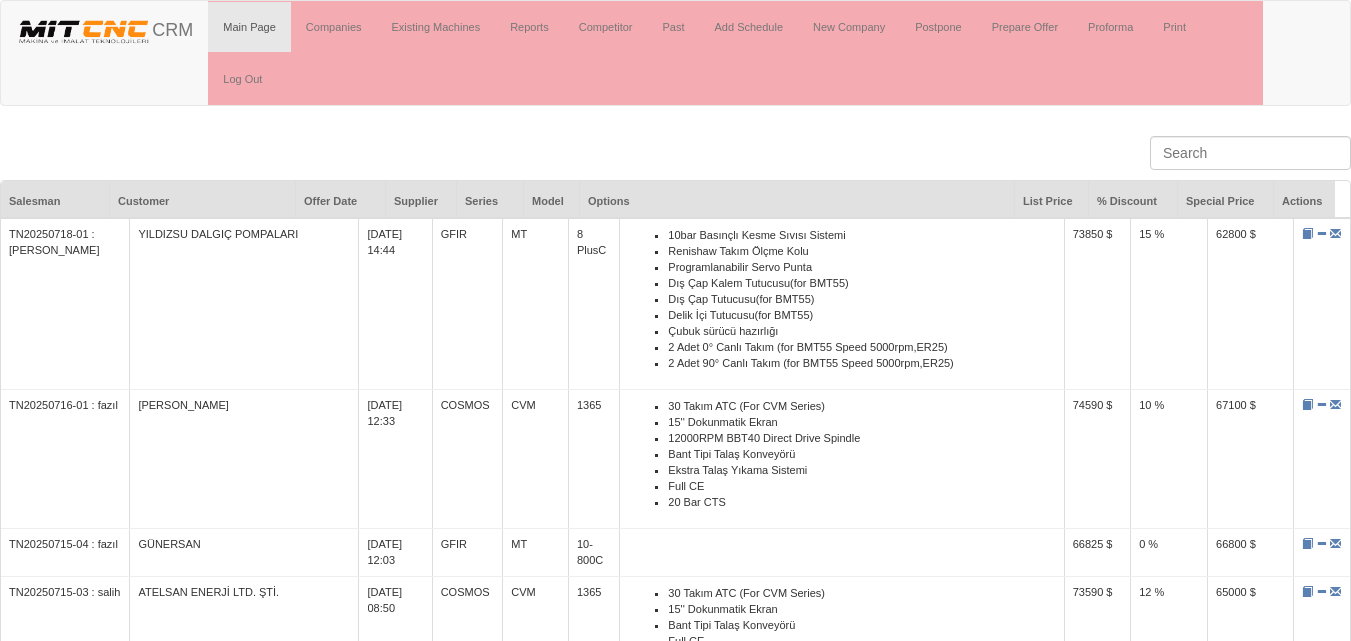 scroll, scrollTop: 0, scrollLeft: 0, axis: both 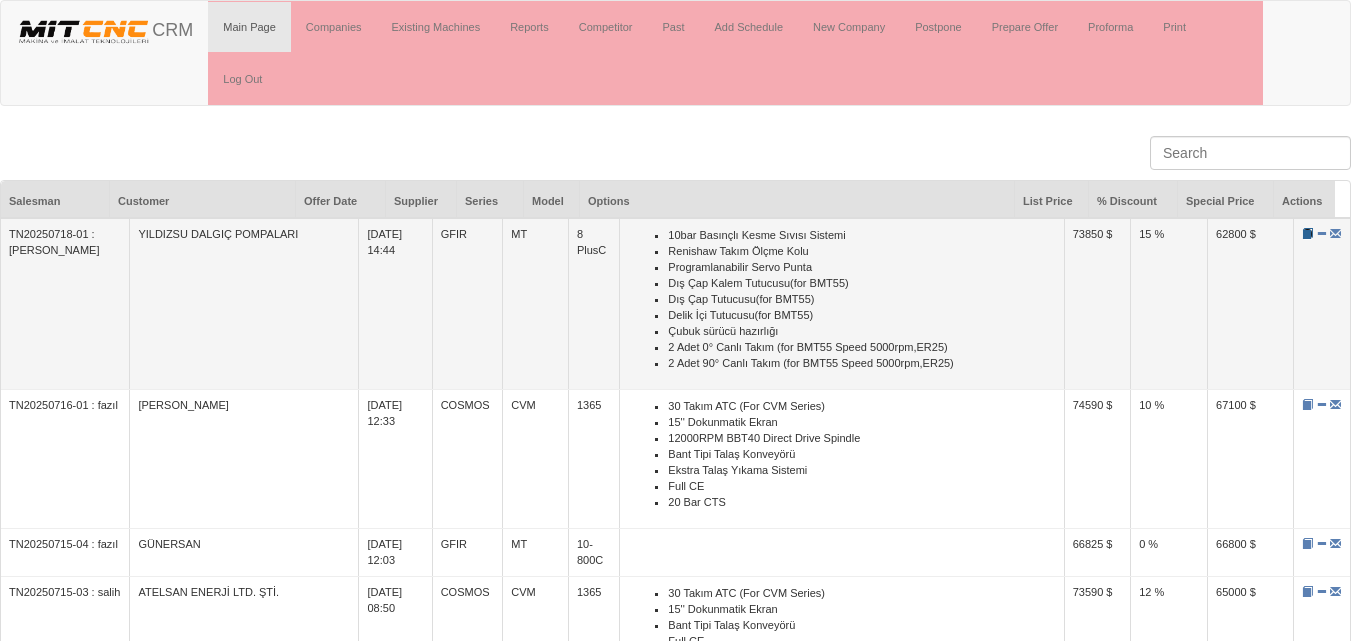 click at bounding box center (1307, 233) 